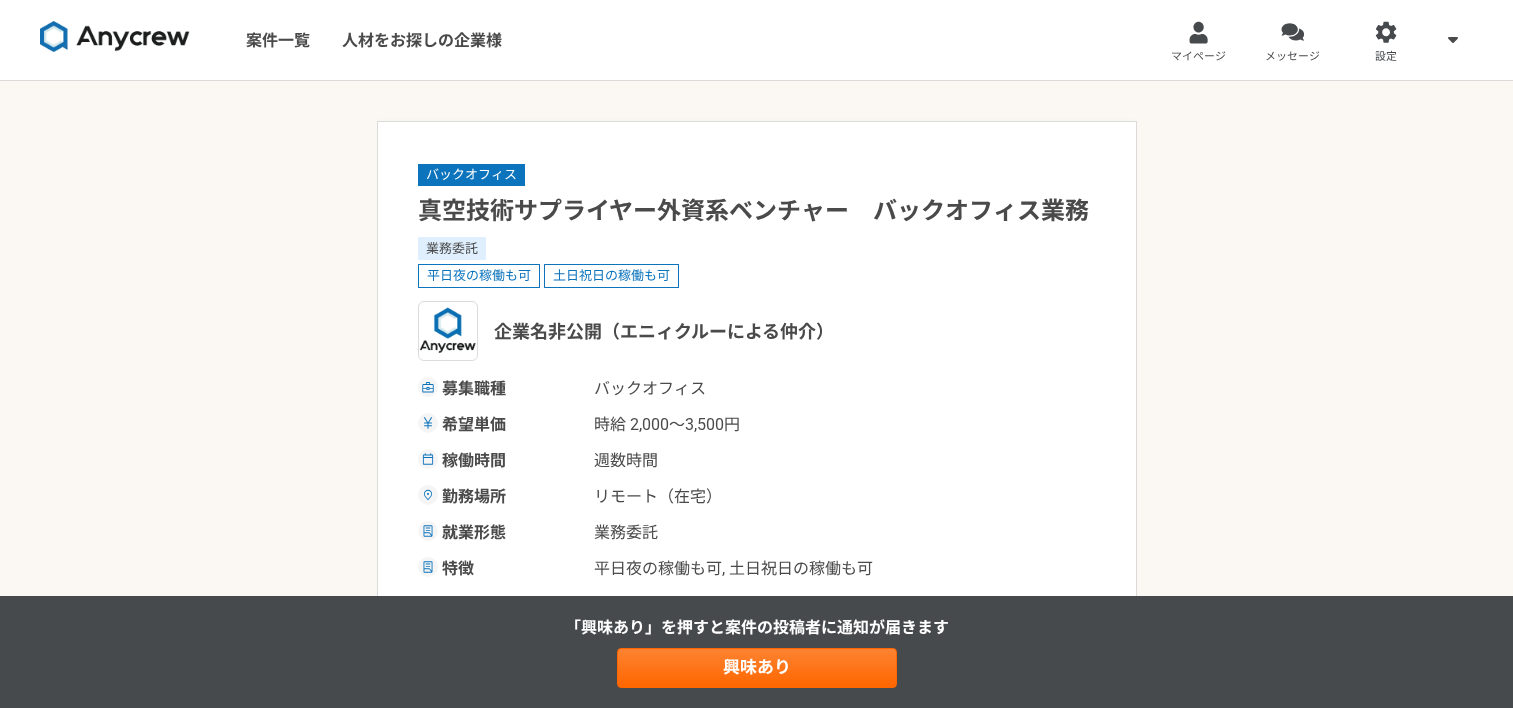 scroll, scrollTop: 0, scrollLeft: 0, axis: both 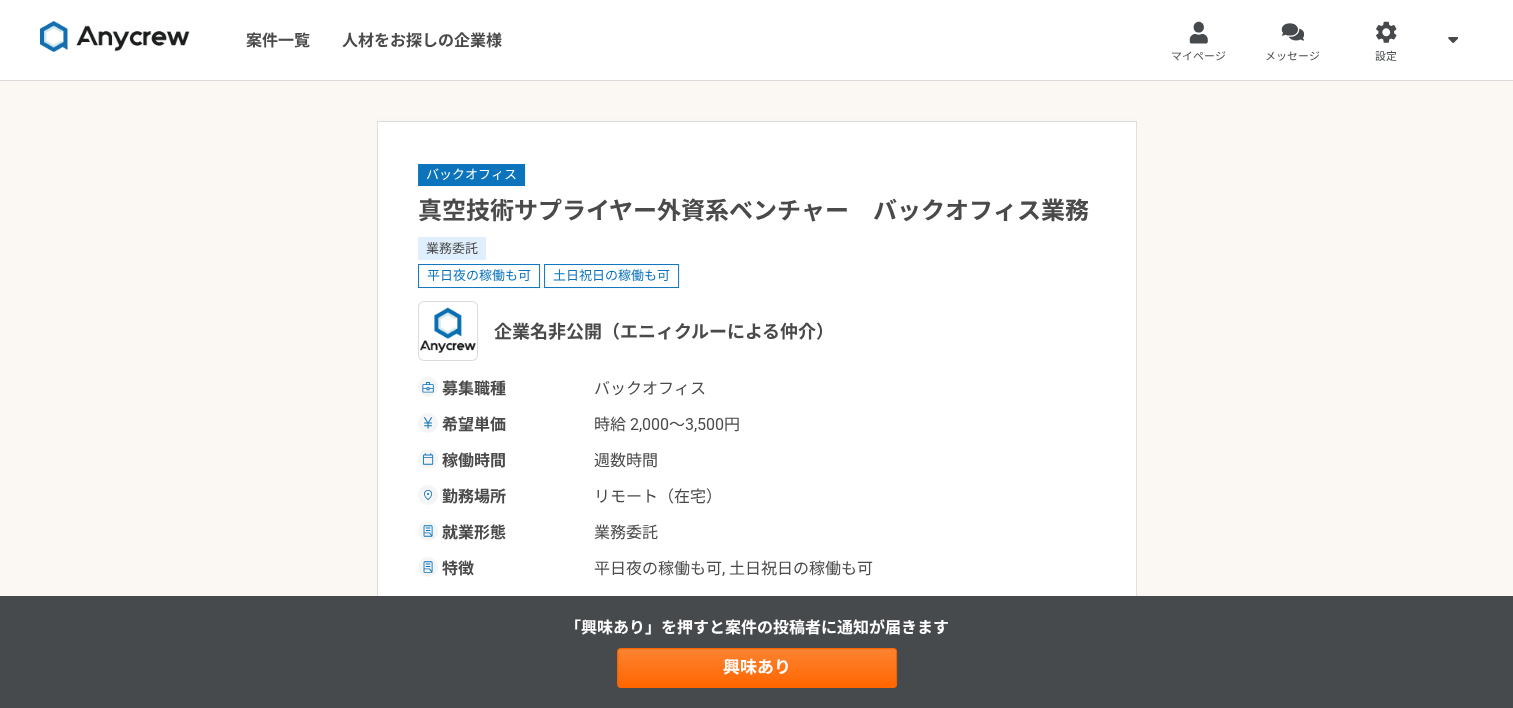 click on "募集職種 バックオフィス" at bounding box center (757, 389) 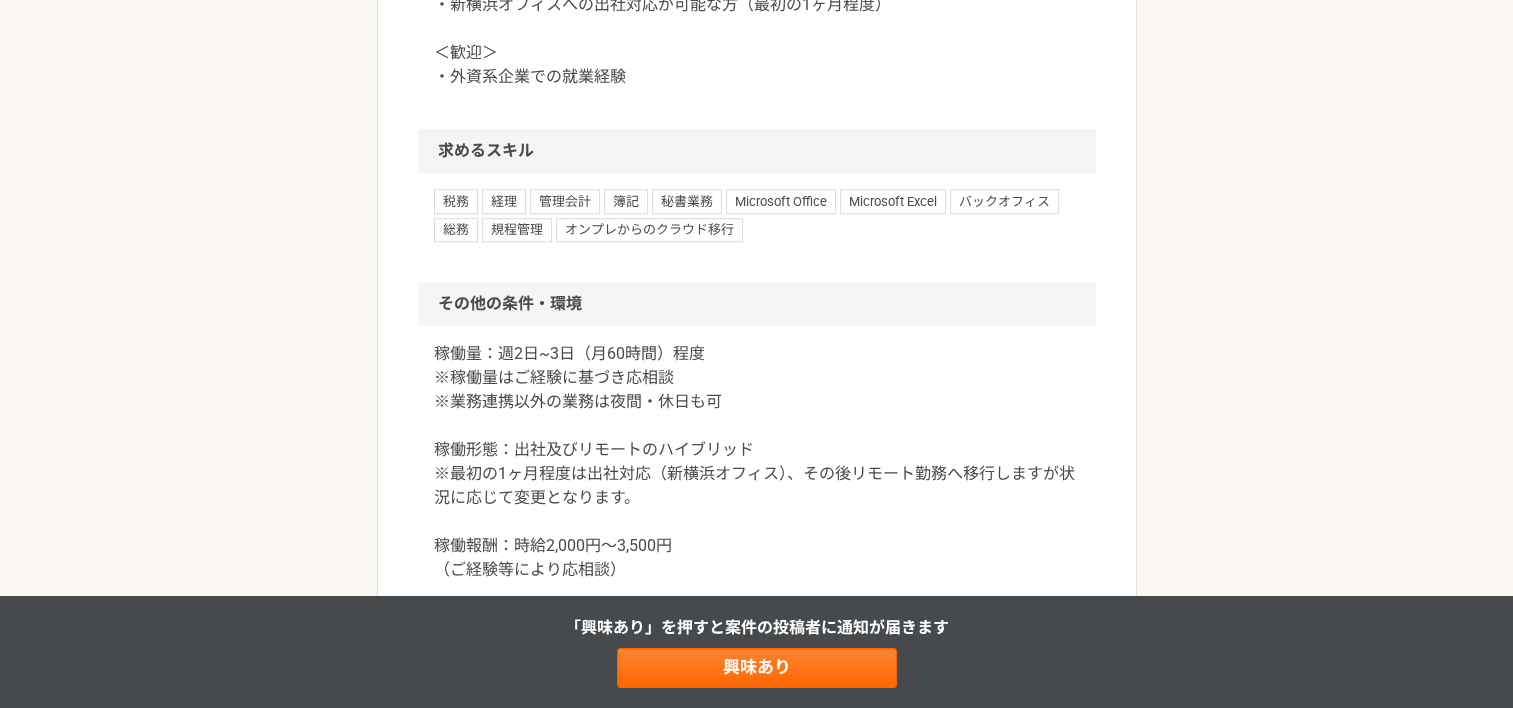scroll, scrollTop: 1700, scrollLeft: 0, axis: vertical 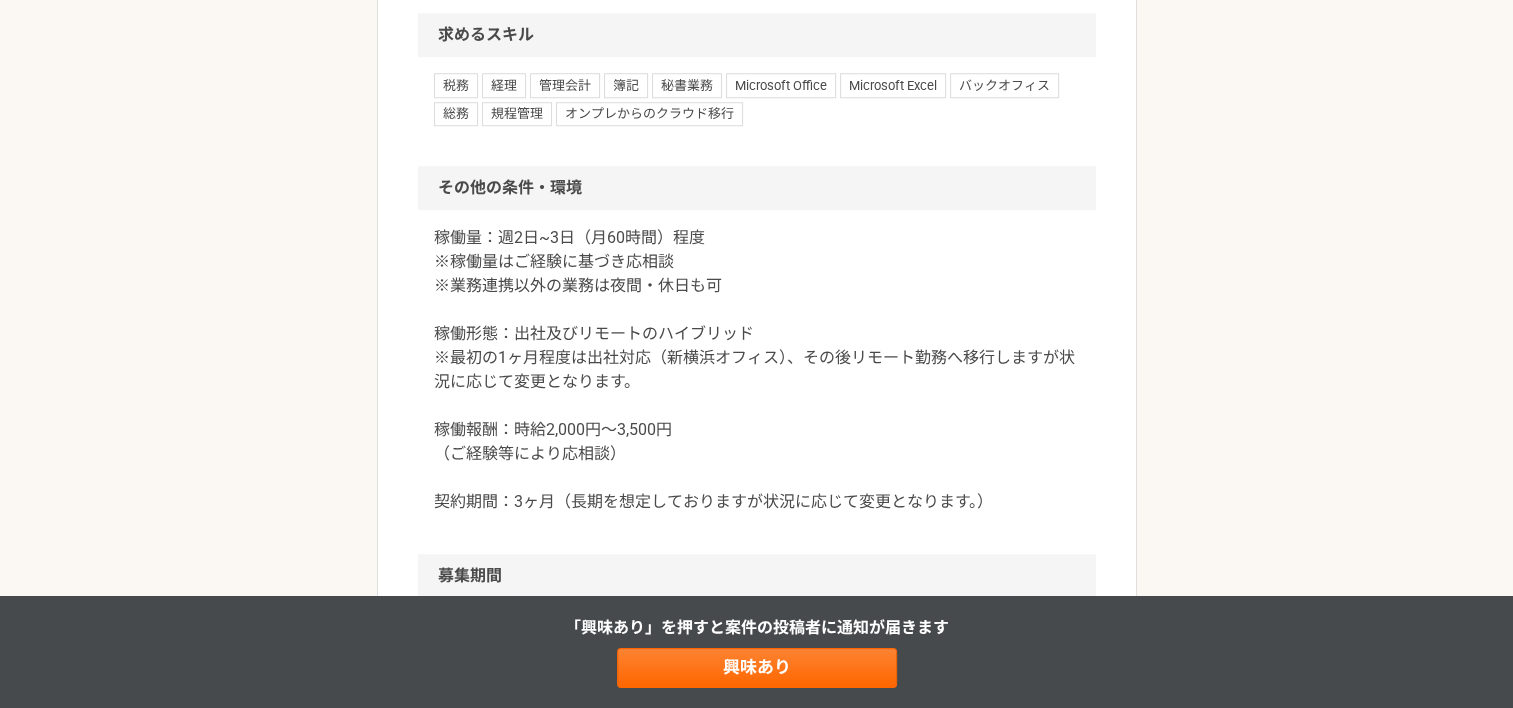 click on "稼働量：週2日~3日（月60時間）程度
※稼働量はご経験に基づき応相談
※業務連携以外の業務は夜間・休日も可
稼働形態：出社及びリモートのハイブリッド
※最初の1ヶ月程度は出社対応（新横浜オフィス）、その後リモート勤務へ移行しますが状況に応じて変更となります。
稼働報酬：時給2,000円〜3,500円
（ご経験等により応相談）
契約期間：3ヶ月（長期を想定しておりますが状況に応じて変更となります。）" at bounding box center [757, 370] 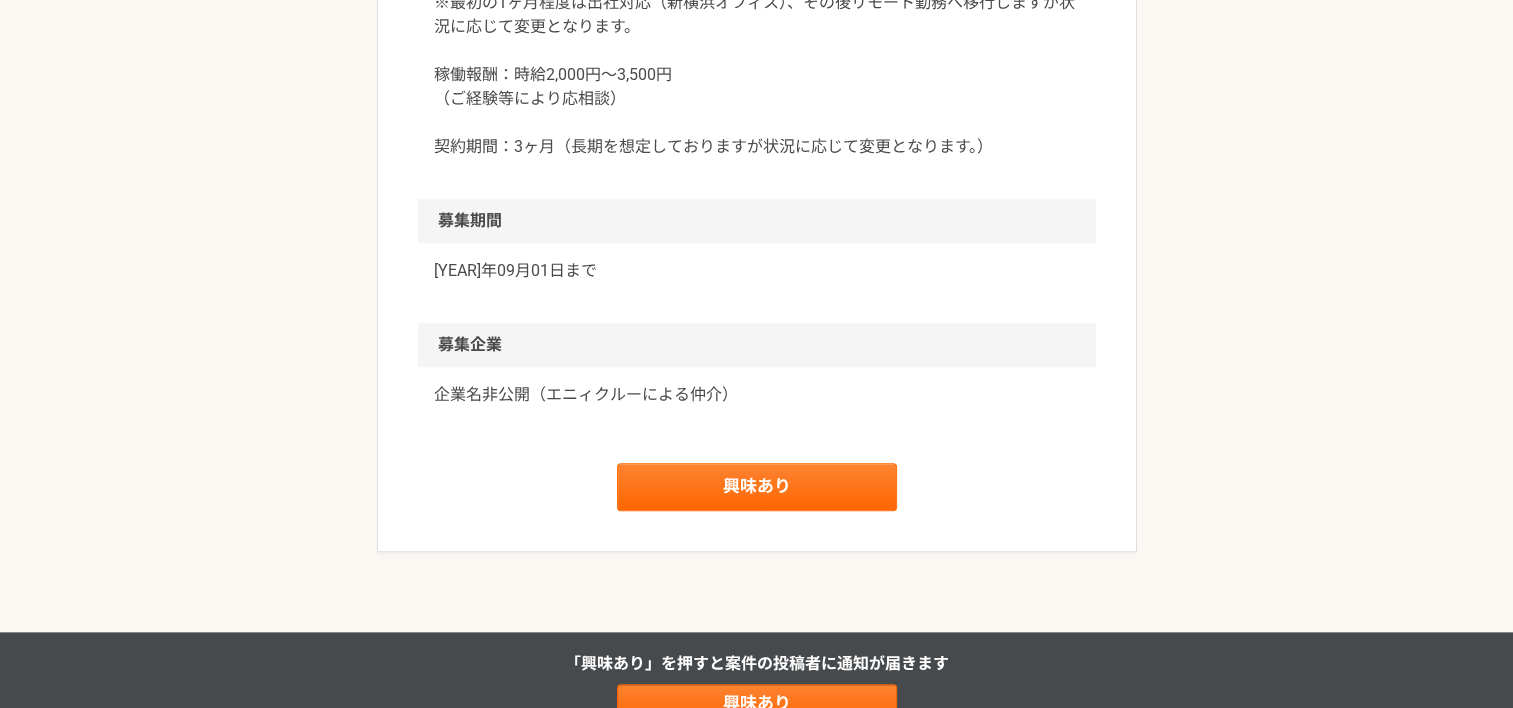 scroll, scrollTop: 2100, scrollLeft: 0, axis: vertical 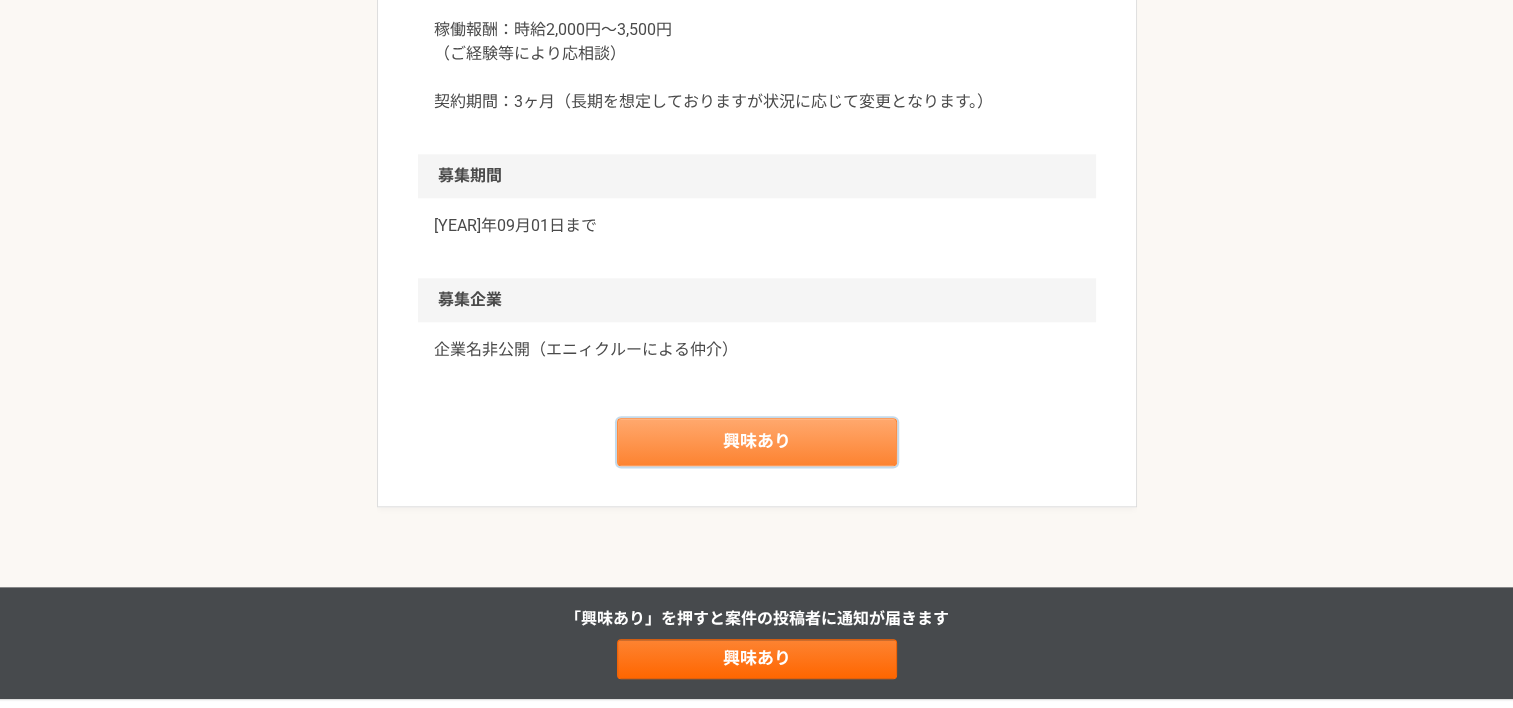 click on "興味あり" at bounding box center [757, 442] 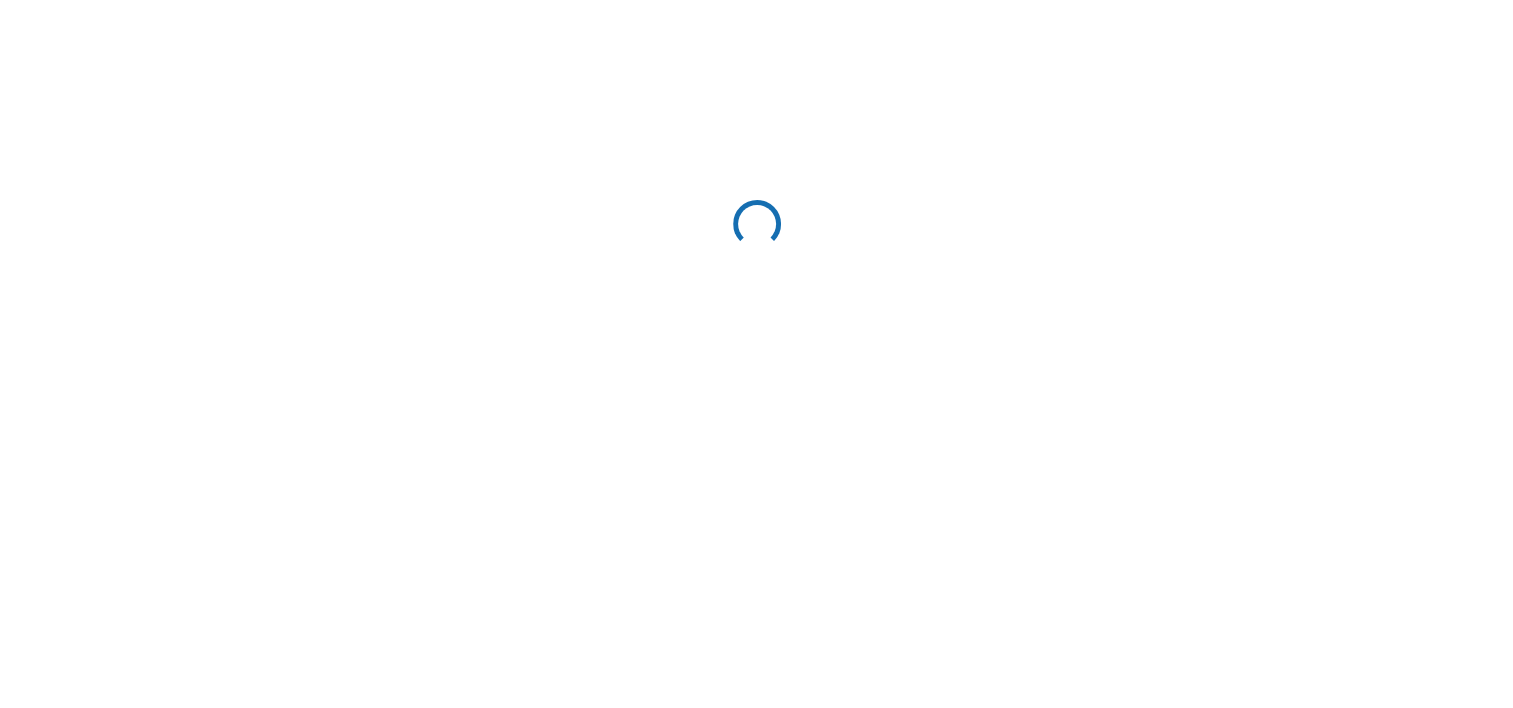 scroll, scrollTop: 0, scrollLeft: 0, axis: both 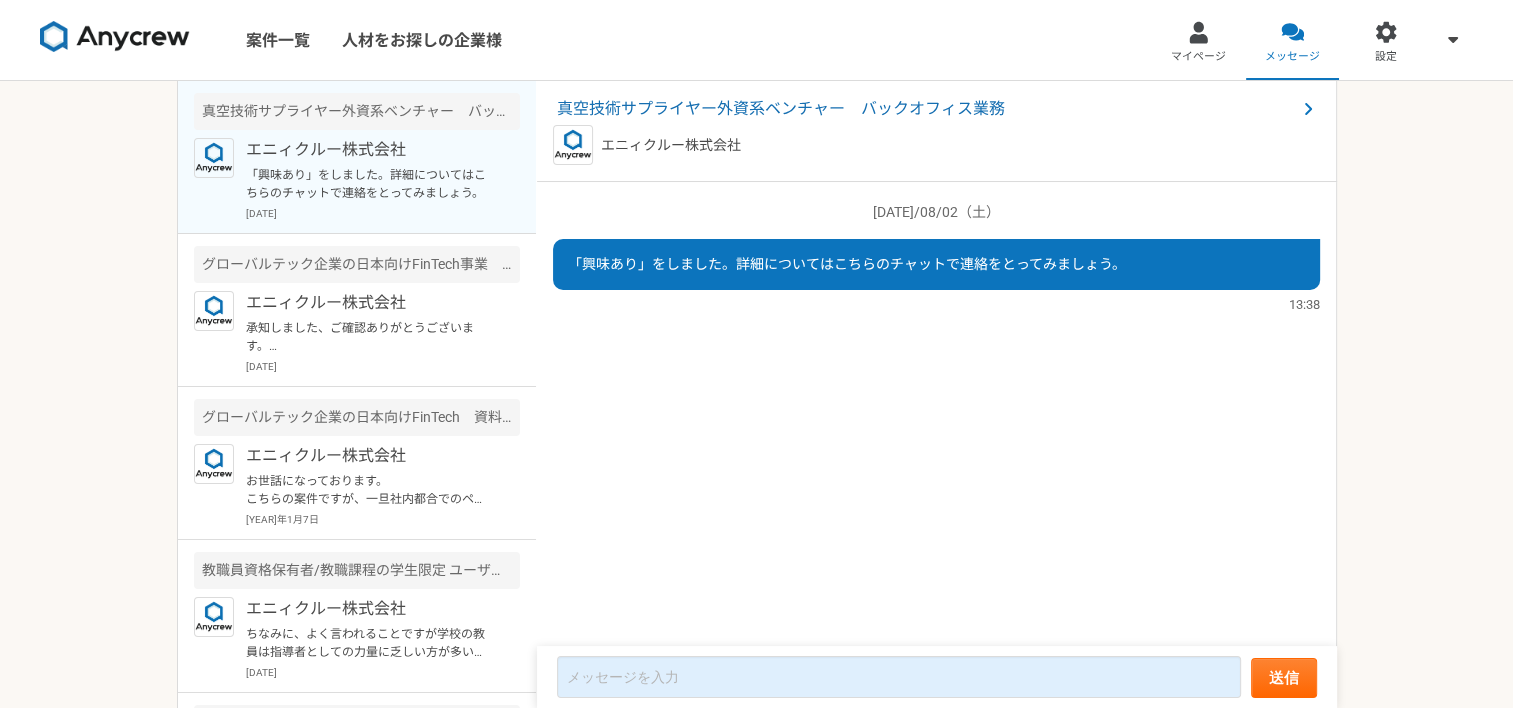 click on "[YEAR]/08/02（土） 「興味あり」をしました。詳細についてはこちらのチャットで連絡をとってみましょう。 [TIME]" at bounding box center (937, 415) 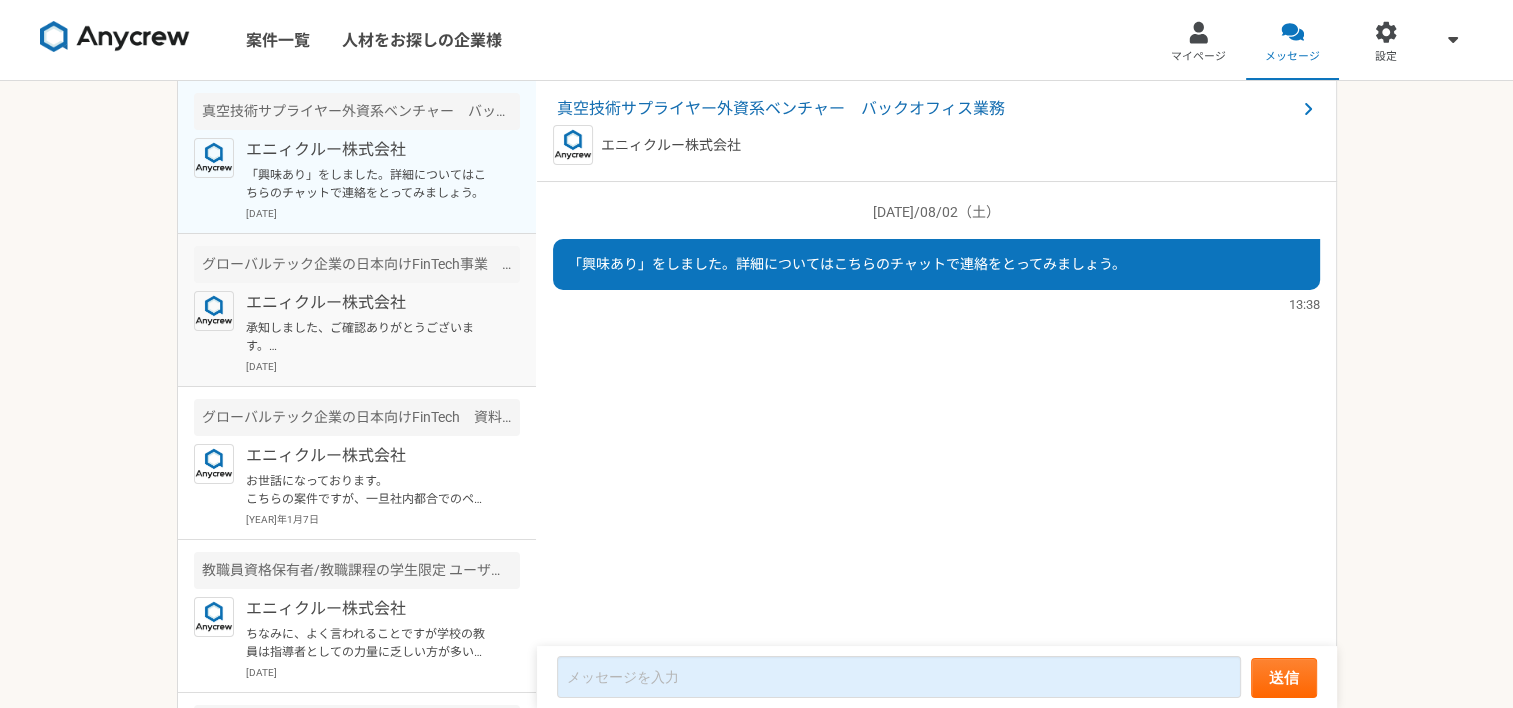 click on "エニィクルー株式会社 承知しました、ご確認ありがとうございます。
ぜひ、また別件でご相談できればと思いますので、引き続き、宜しくお願いいたします。 [DATE]" at bounding box center [383, 332] 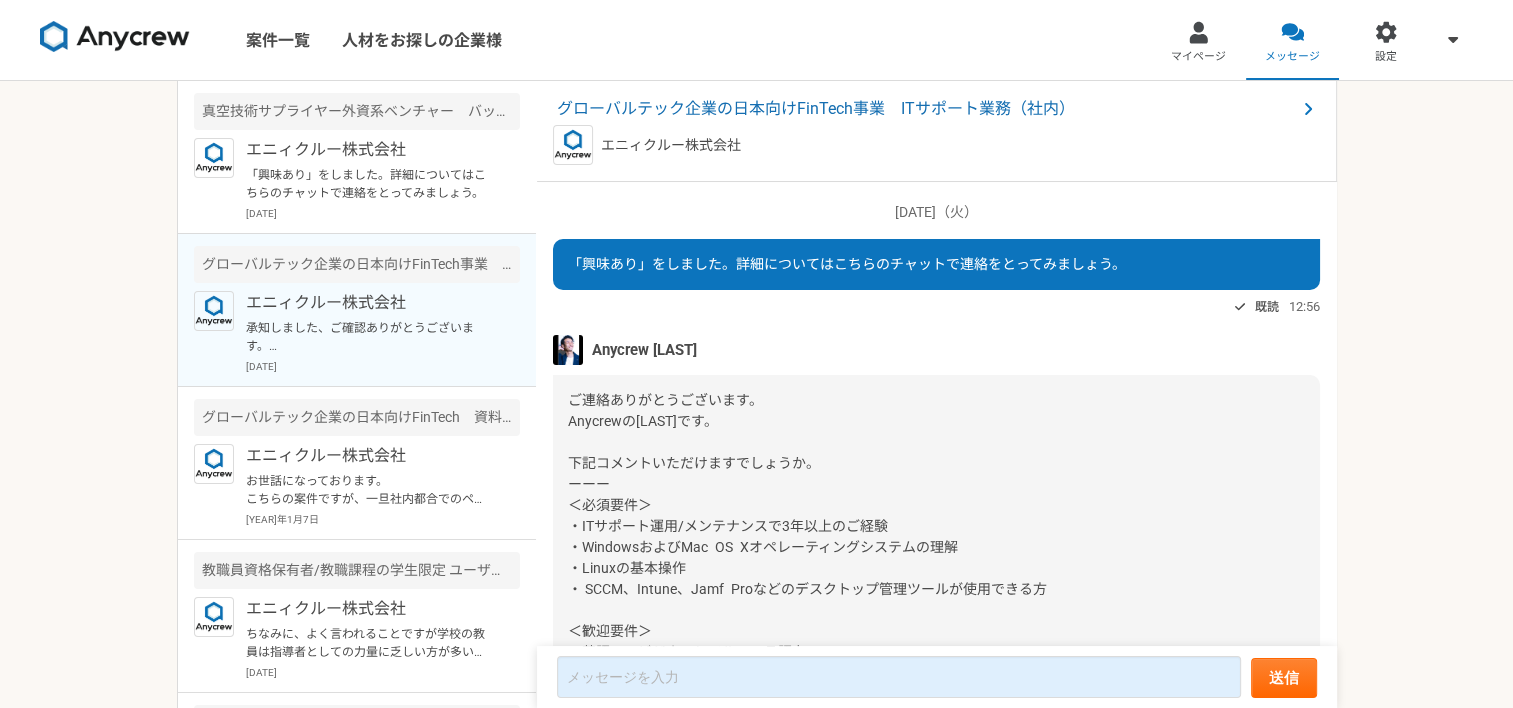 scroll, scrollTop: 774, scrollLeft: 0, axis: vertical 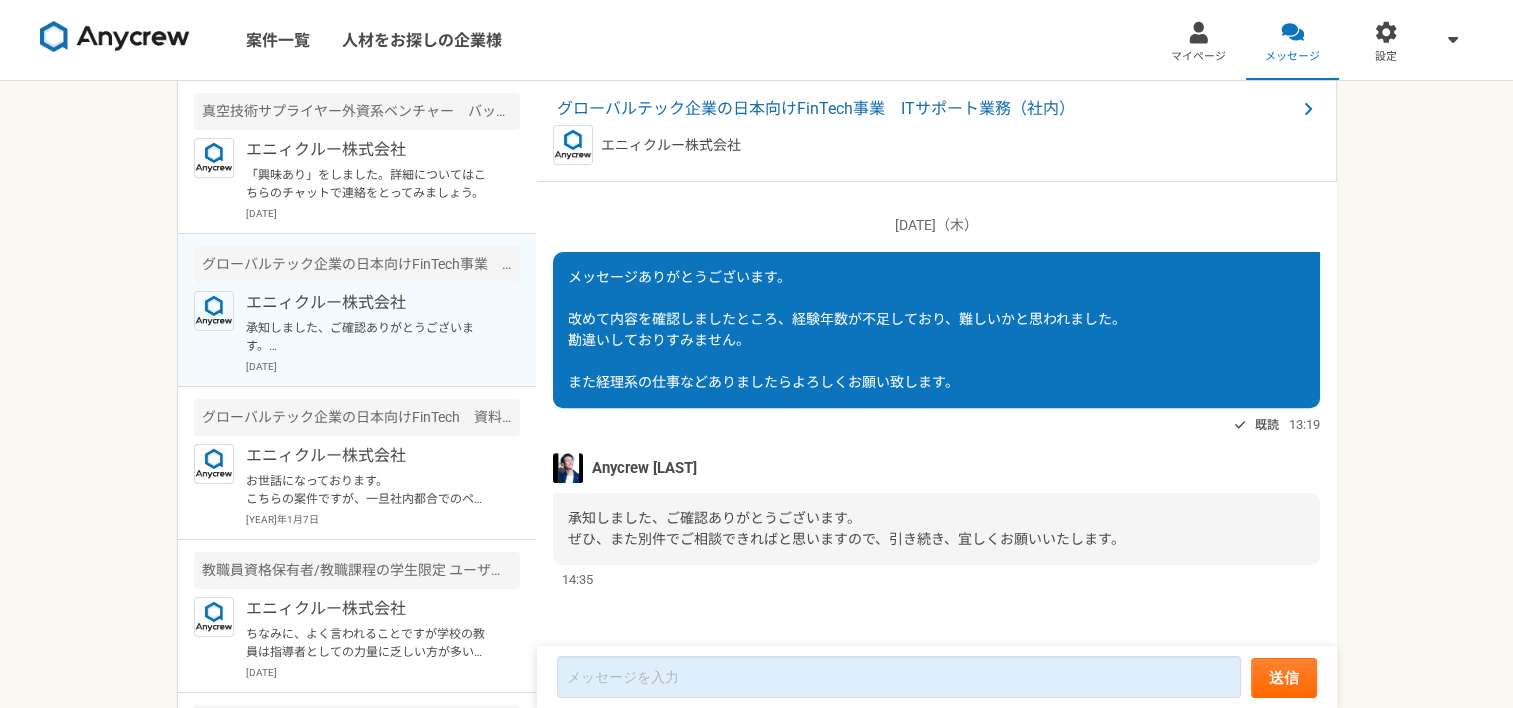 click on "Anycrew [LAST]" at bounding box center (936, 468) 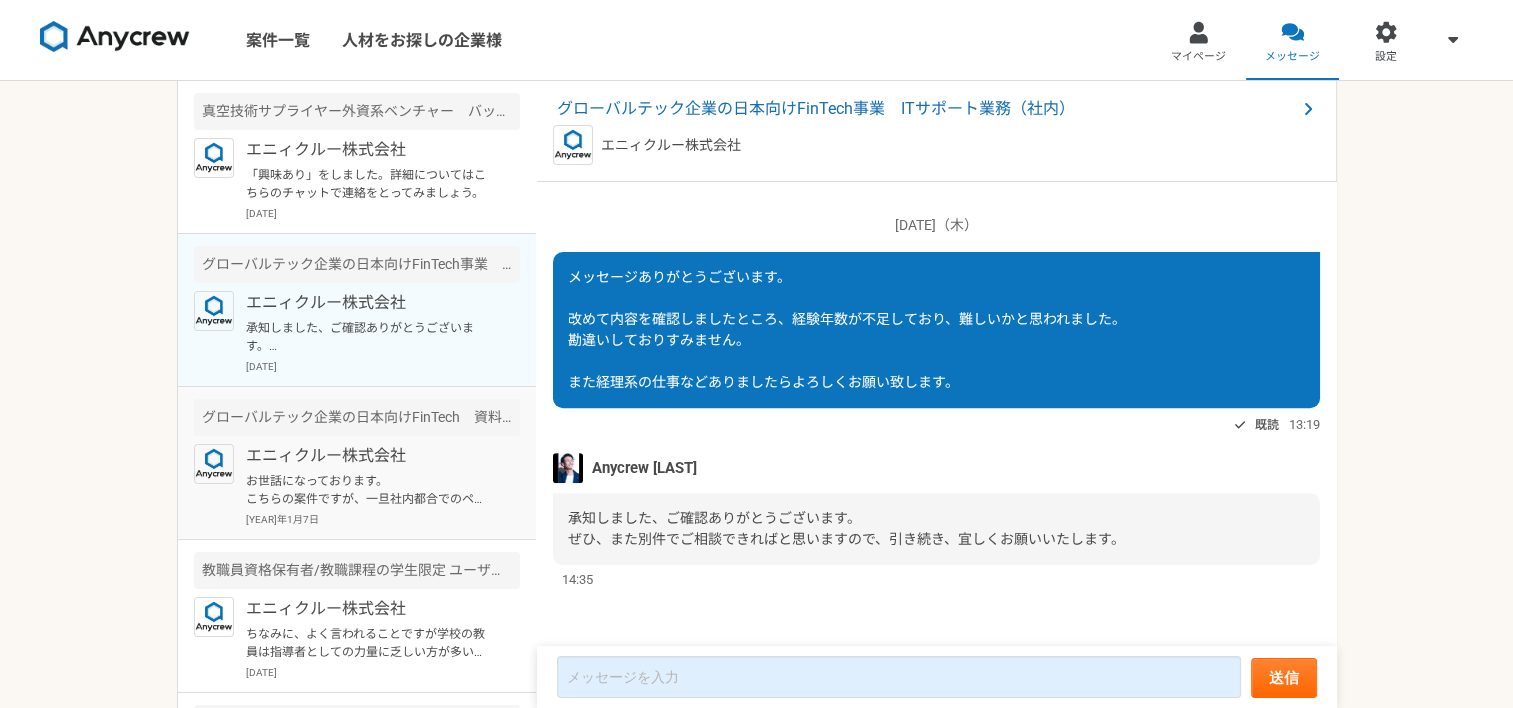 click on "エニィクルー株式会社" at bounding box center [369, 456] 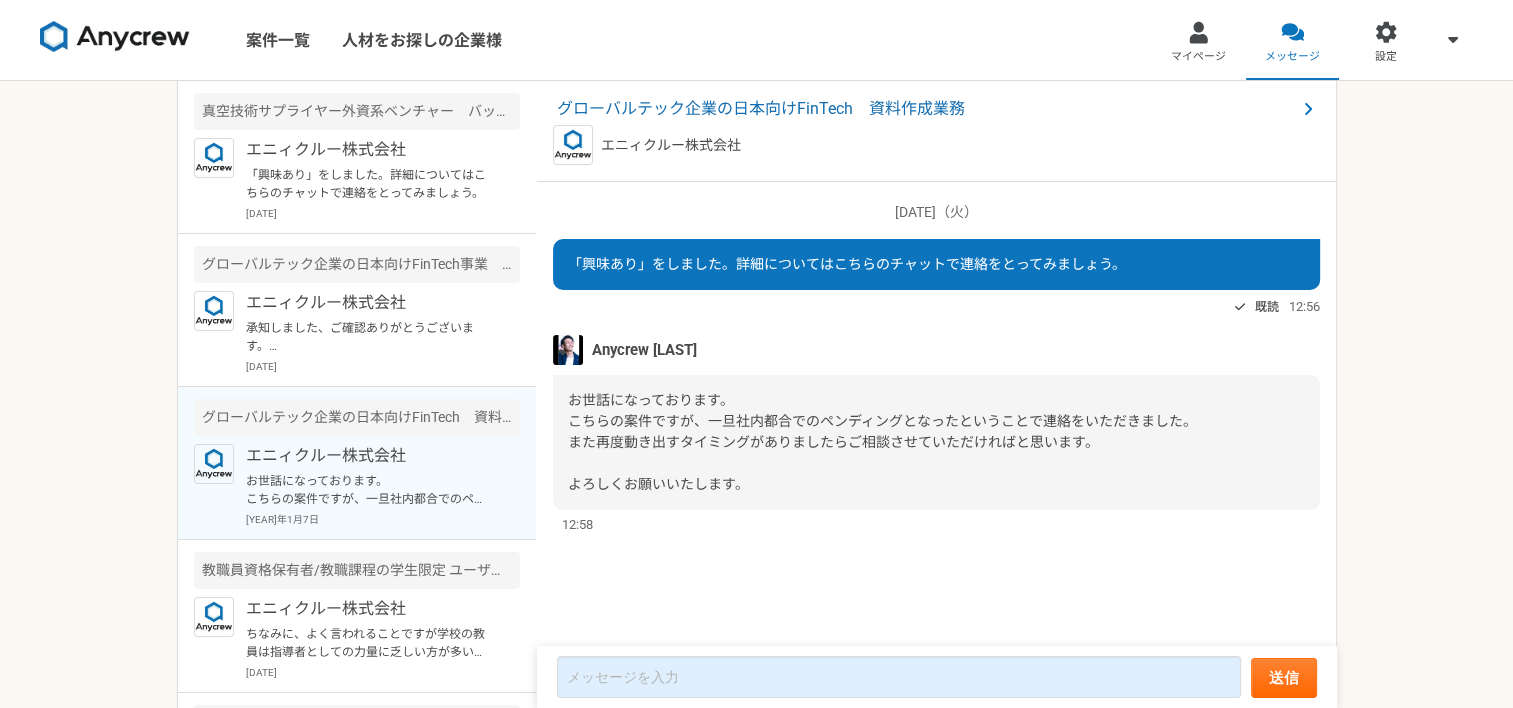 scroll, scrollTop: 137, scrollLeft: 0, axis: vertical 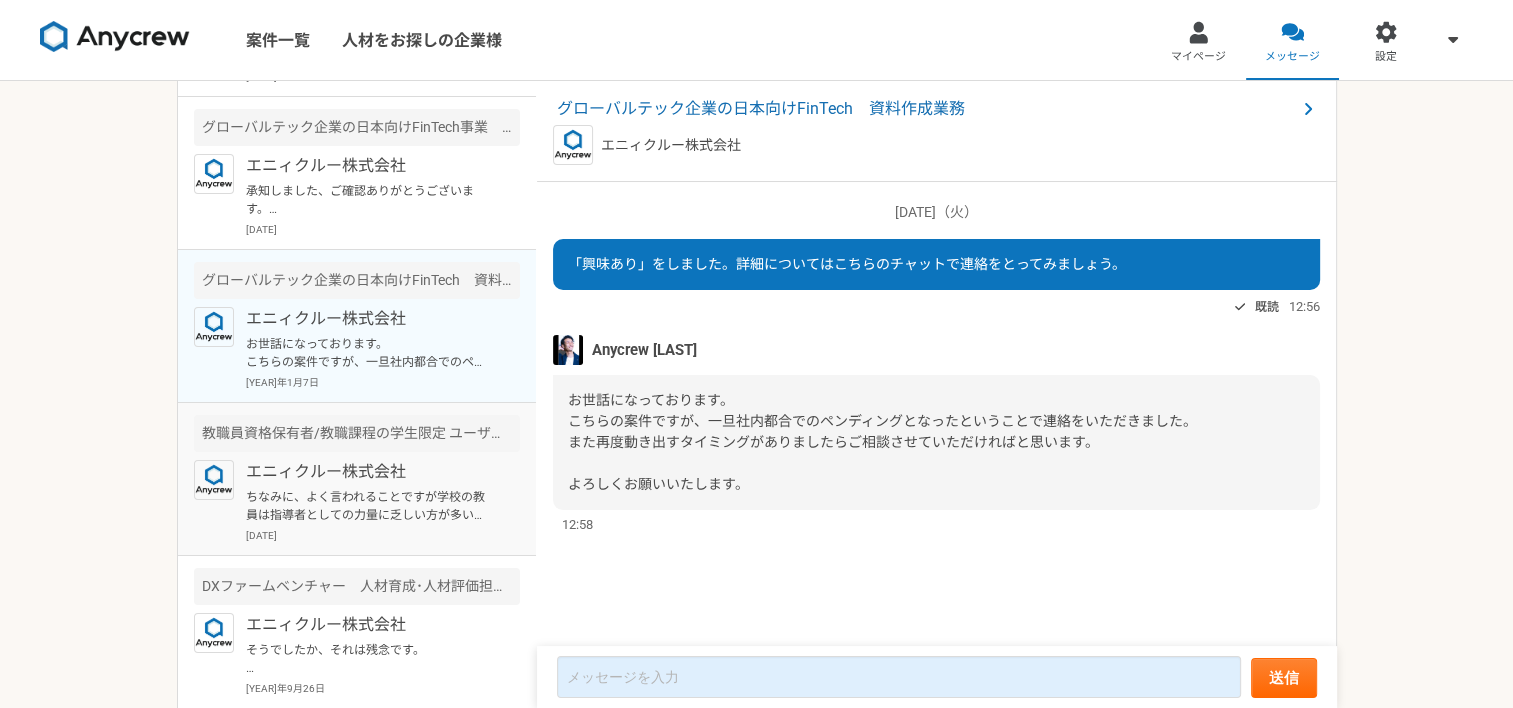 click on "ちなみに、よく言われることですが学校の教員は指導者としての力量に乏しい方が多いので、有益な回答は得づらいかもしれません。
ご参考までにどうぞ。" at bounding box center (369, 506) 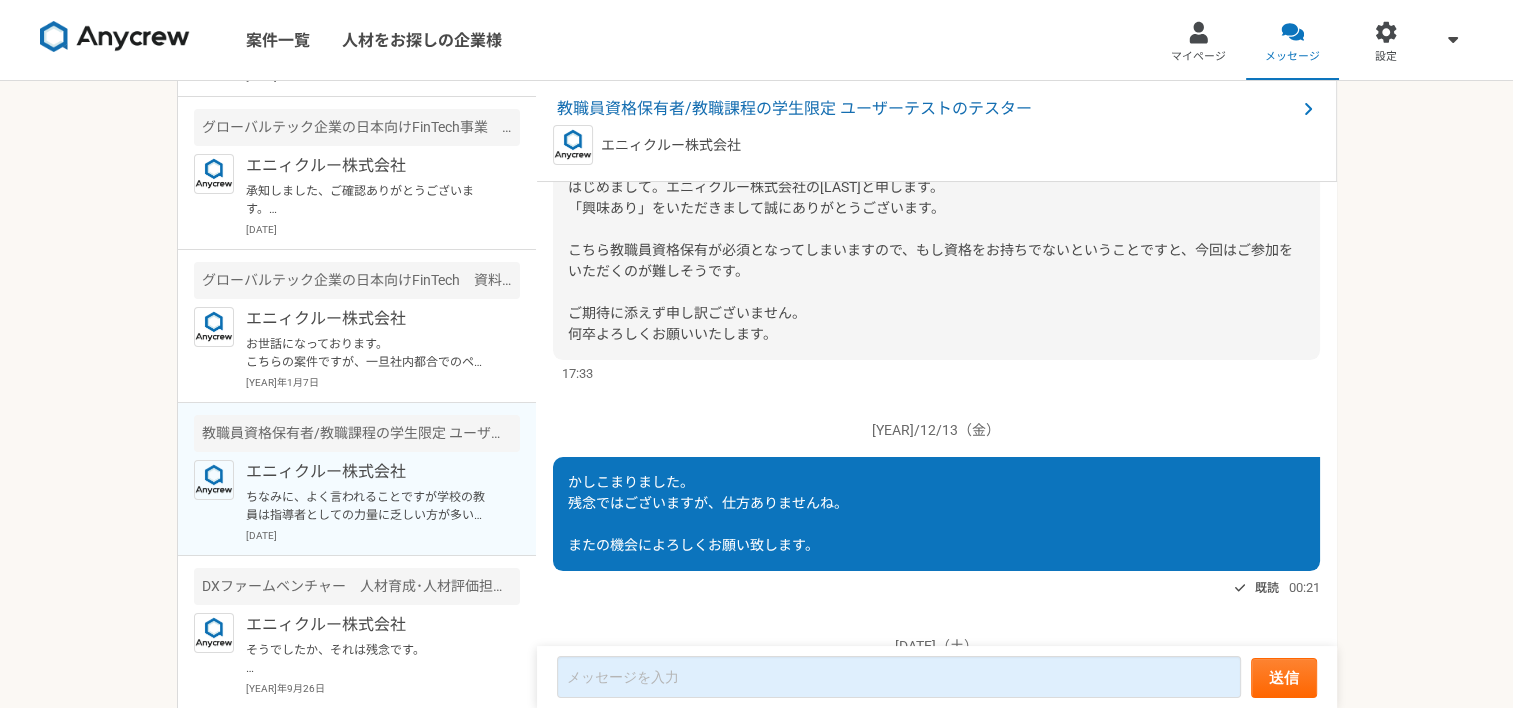 scroll, scrollTop: 356, scrollLeft: 0, axis: vertical 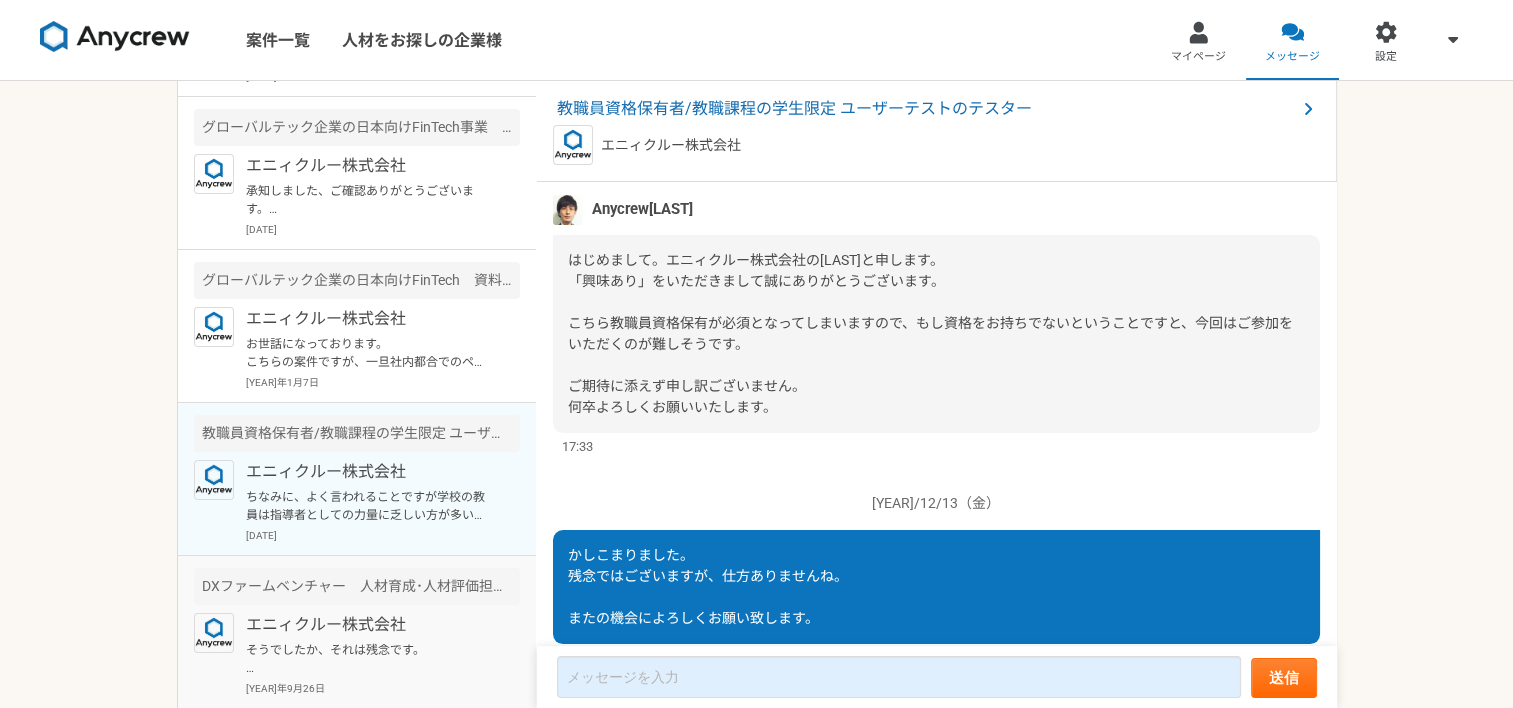 click on "エニィクルー株式会社" at bounding box center [369, 625] 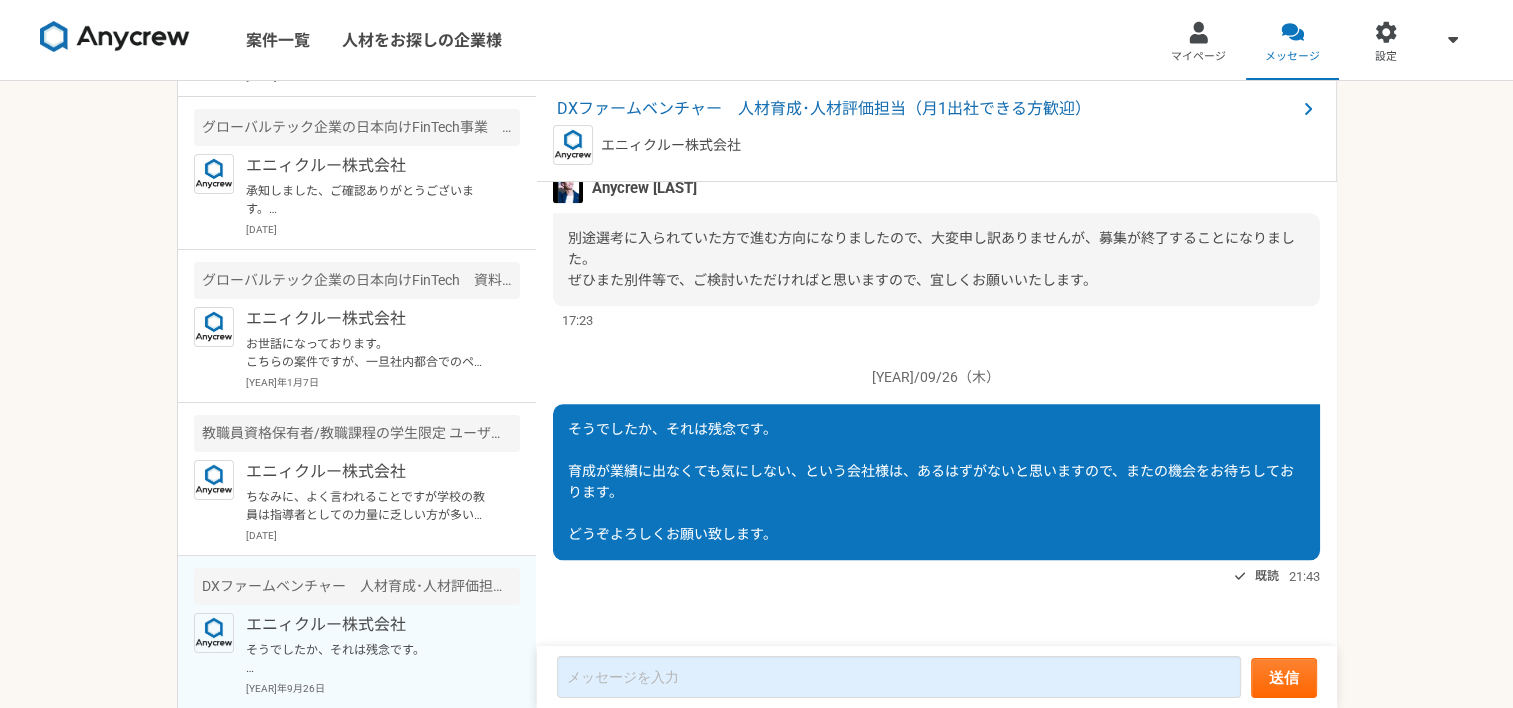 scroll, scrollTop: 2120, scrollLeft: 0, axis: vertical 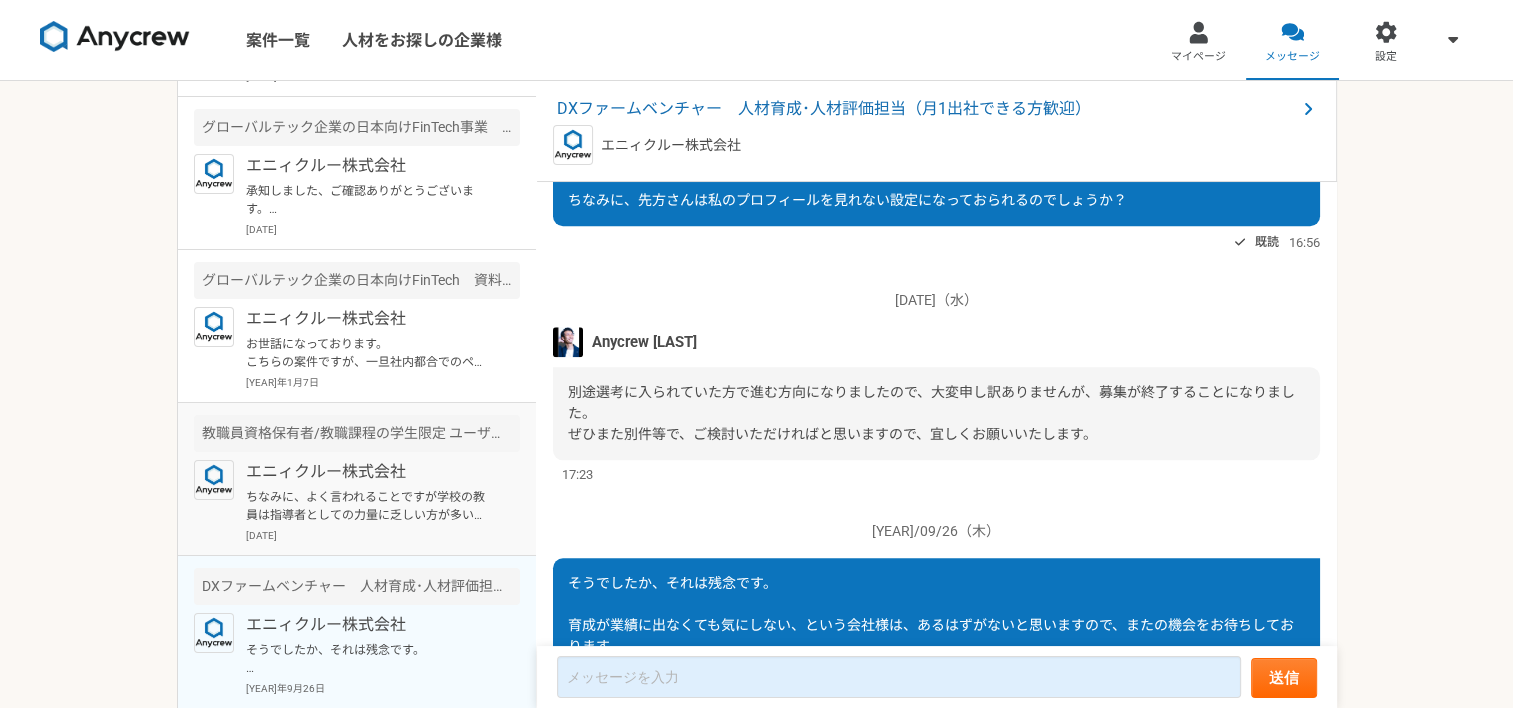 click on "エニィクルー株式会社" at bounding box center [369, 472] 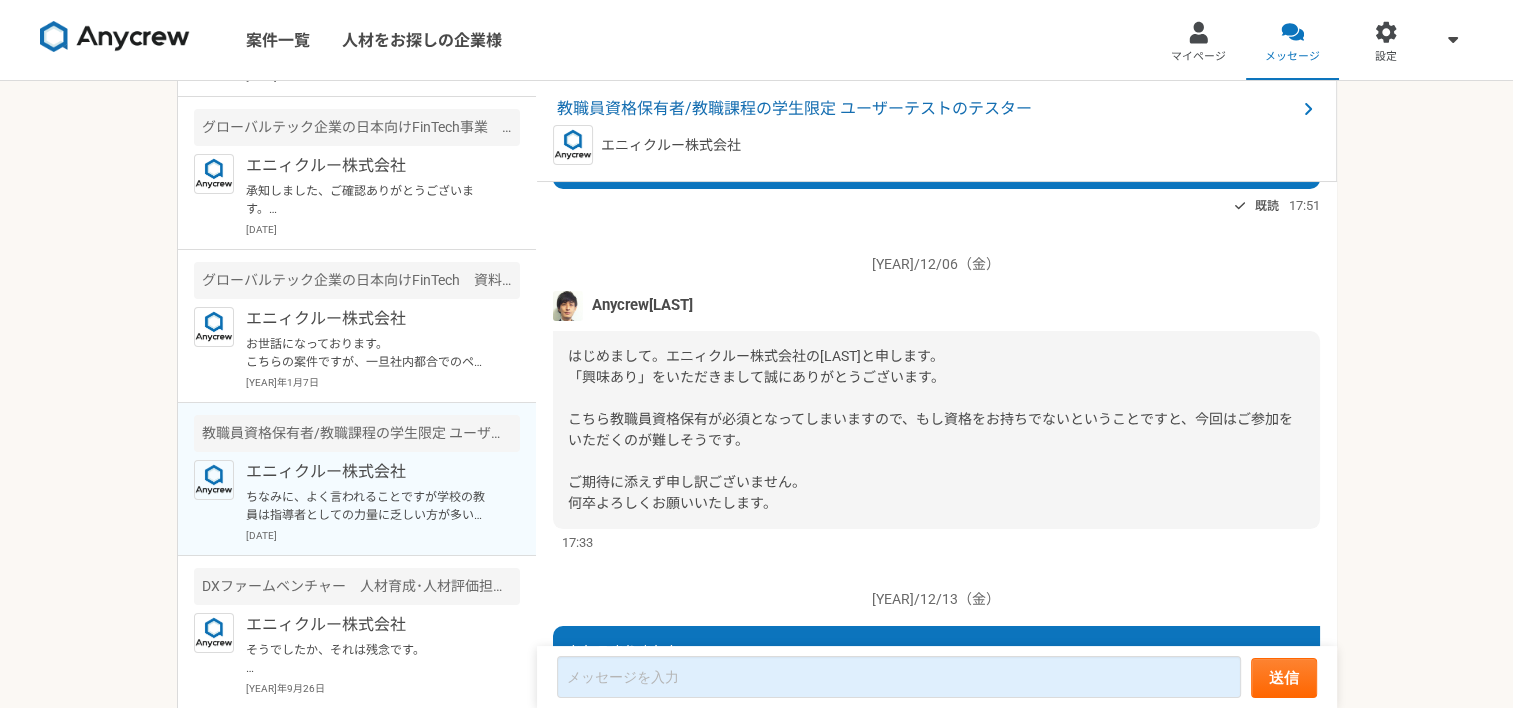 scroll, scrollTop: 256, scrollLeft: 0, axis: vertical 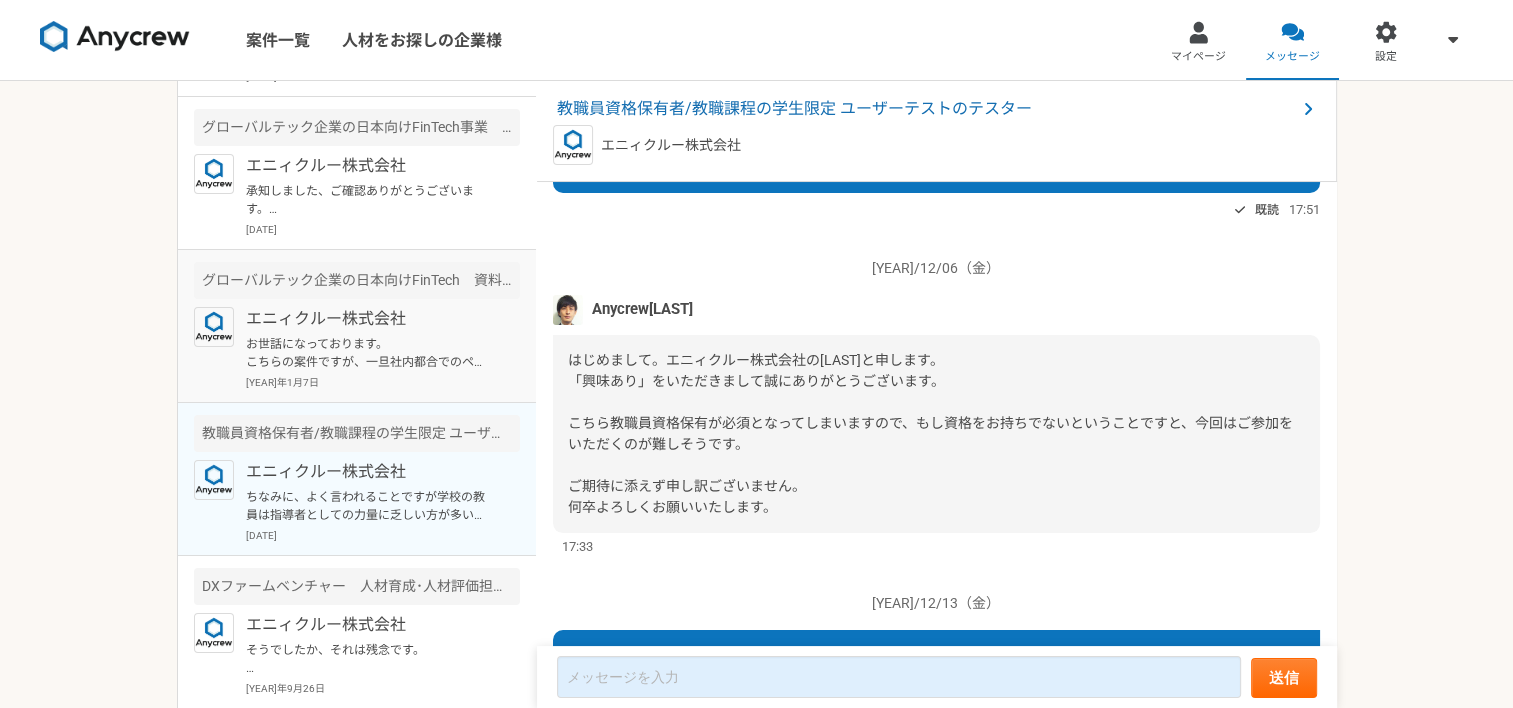 click on "お世話になっております。
こちらの案件ですが、一旦社内都合でのペンディングとなったということで連絡をいただきました。
また再度動き出すタイミングがありましたらご相談させていただければと思います。
よろしくお願いいたします。" at bounding box center [369, 353] 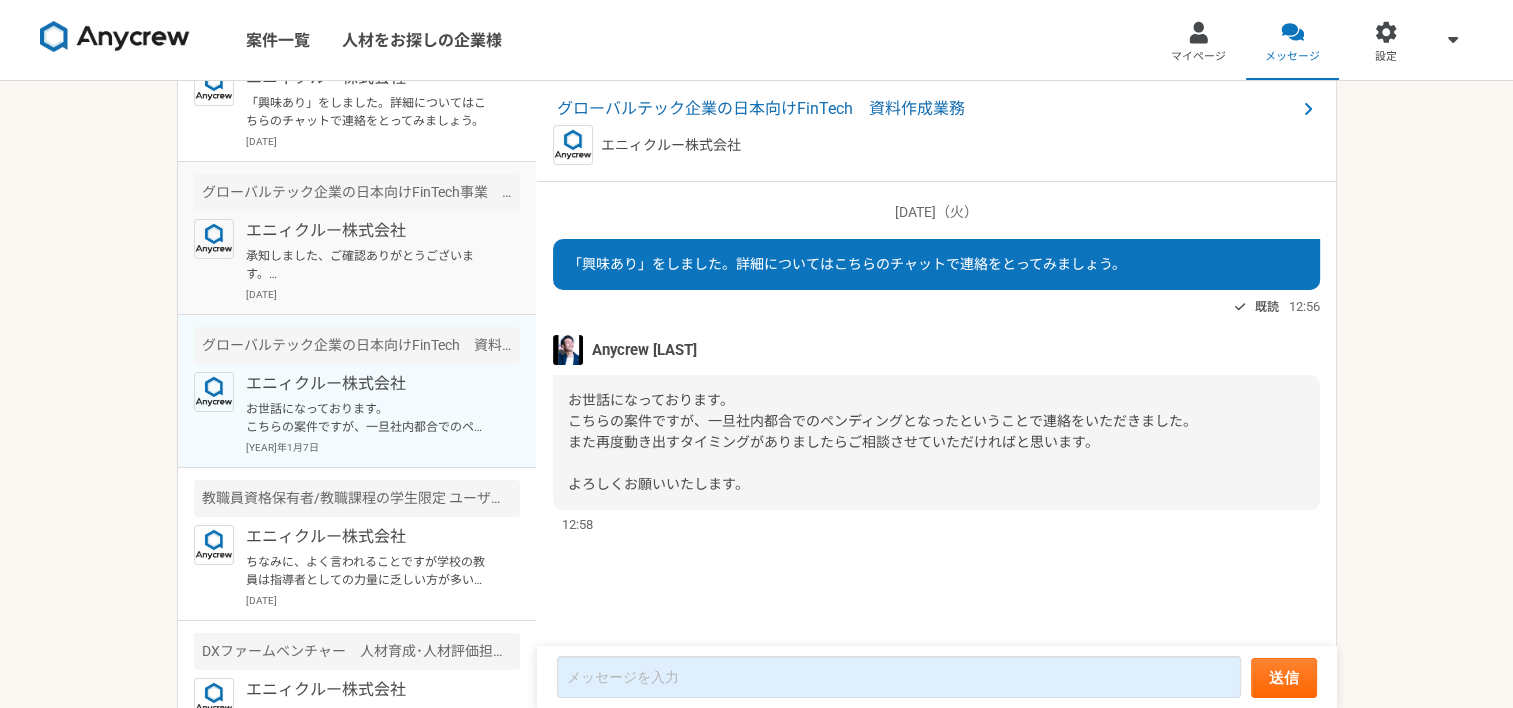 scroll, scrollTop: 37, scrollLeft: 0, axis: vertical 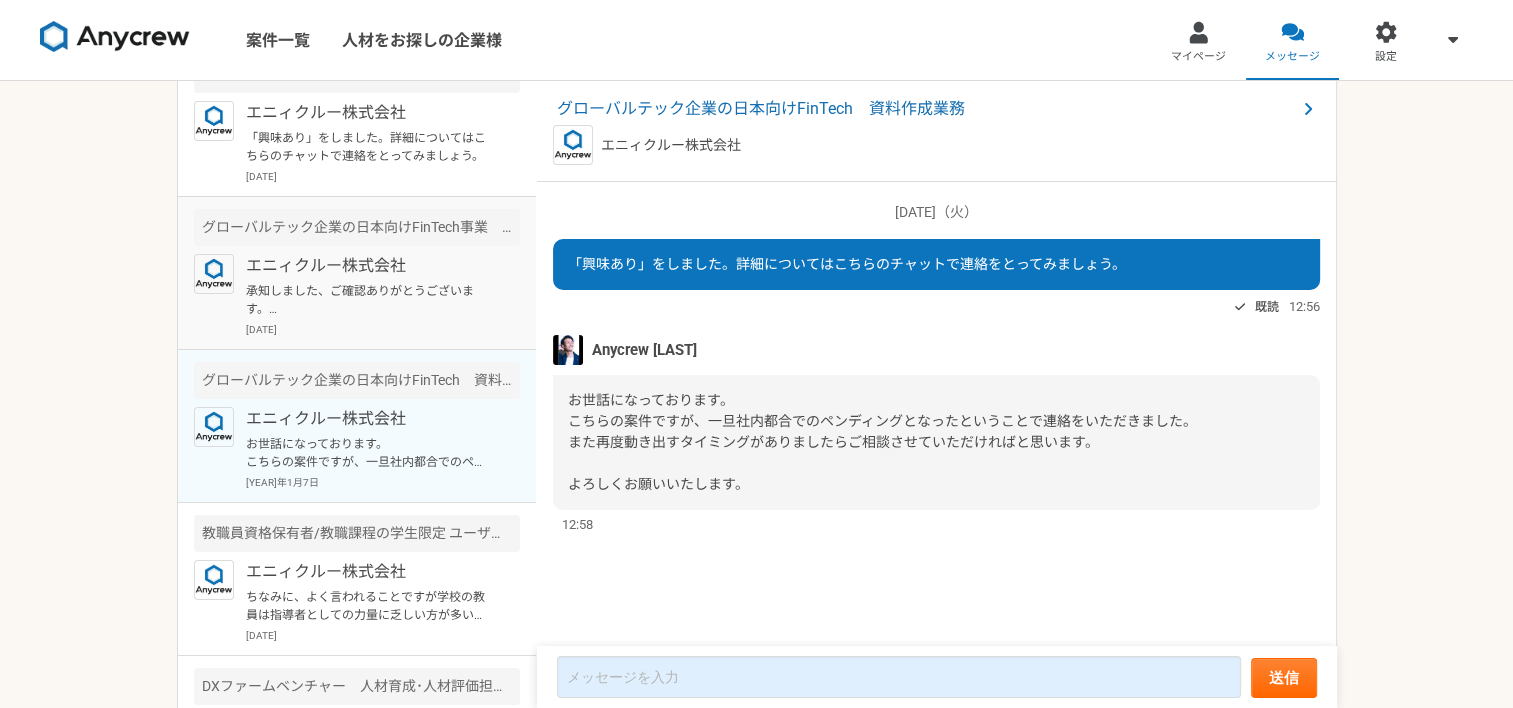 click on "承知しました、ご確認ありがとうございます。
ぜひ、また別件でご相談できればと思いますので、引き続き、宜しくお願いいたします。" at bounding box center [369, 300] 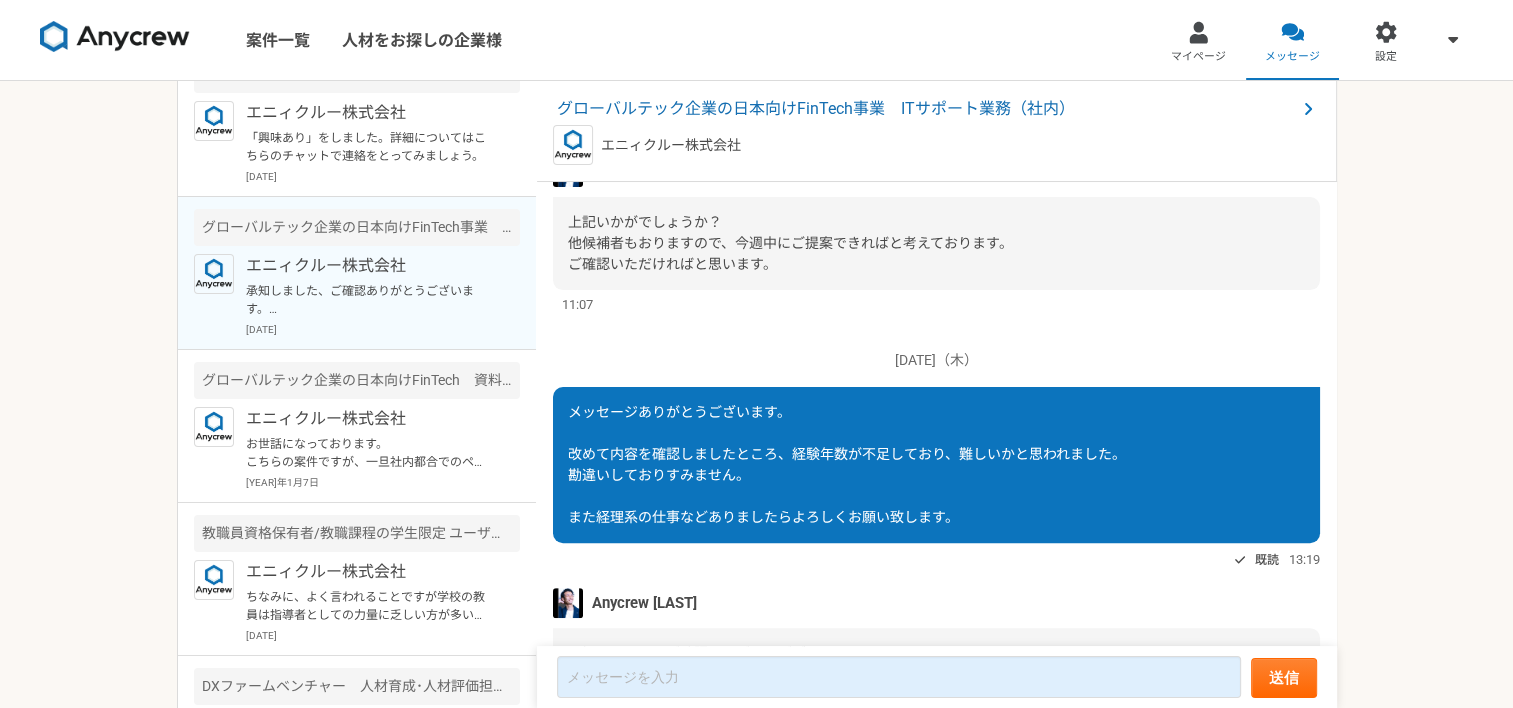 scroll, scrollTop: 374, scrollLeft: 0, axis: vertical 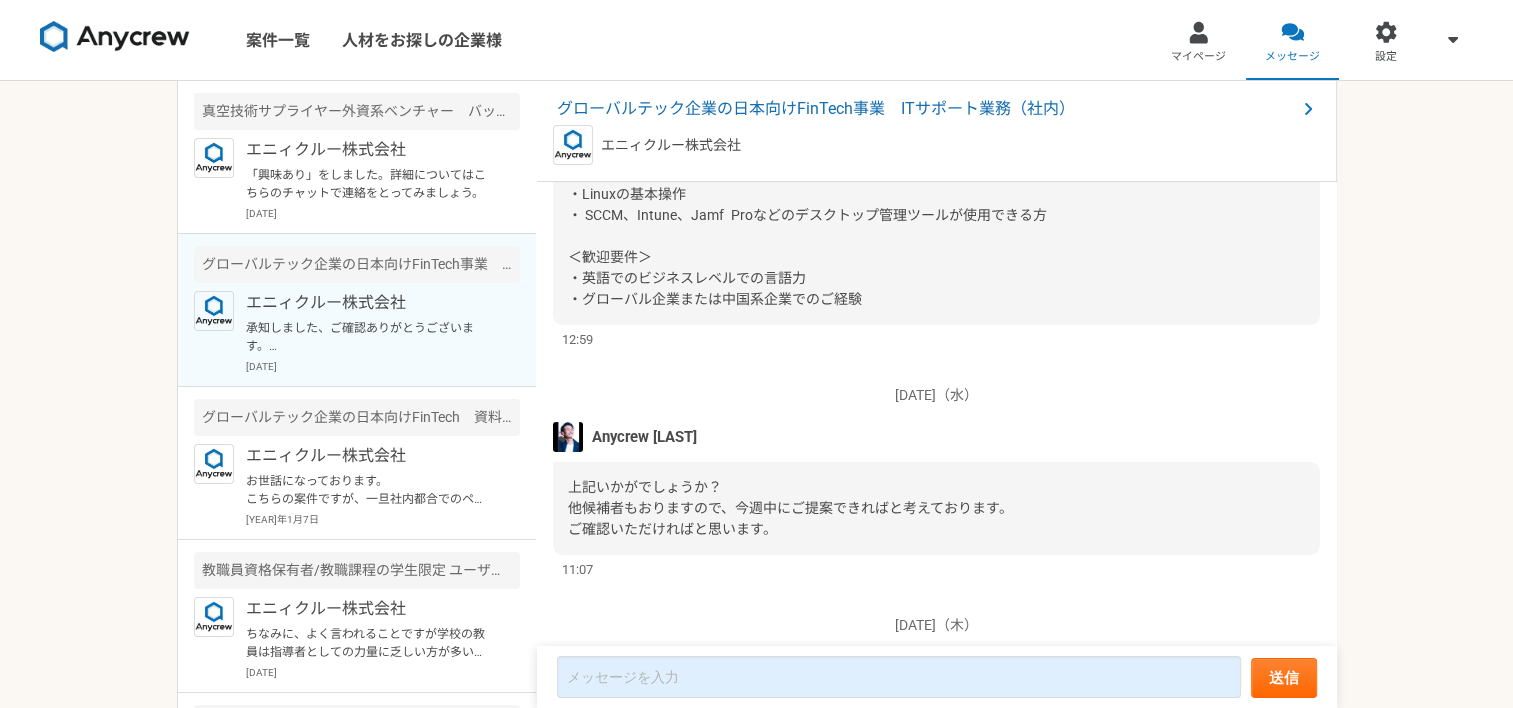 click on "上記いかがでしょうか？
他候補者もおりますので、今週中にご提案できればと考えております。
ご確認いただければと思います。" at bounding box center [790, 508] 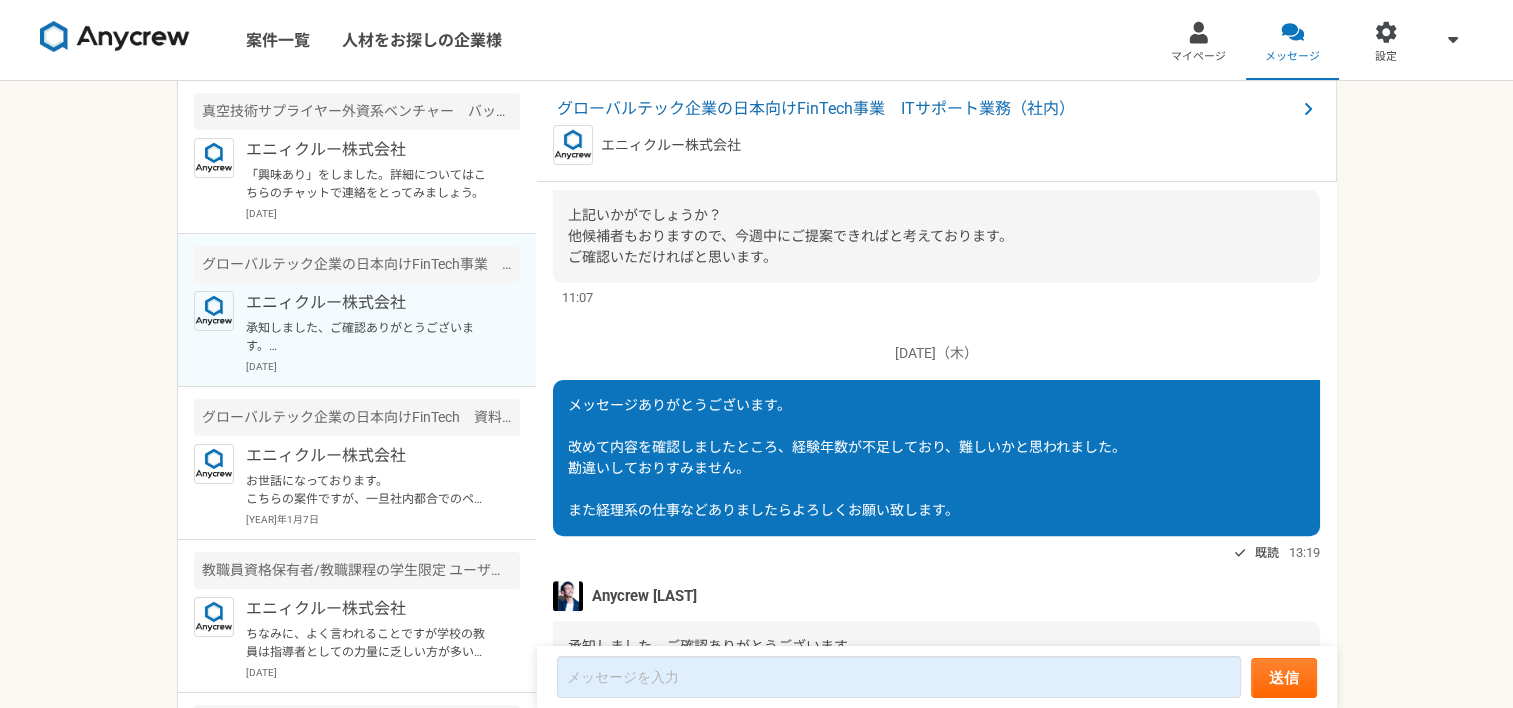 scroll, scrollTop: 474, scrollLeft: 0, axis: vertical 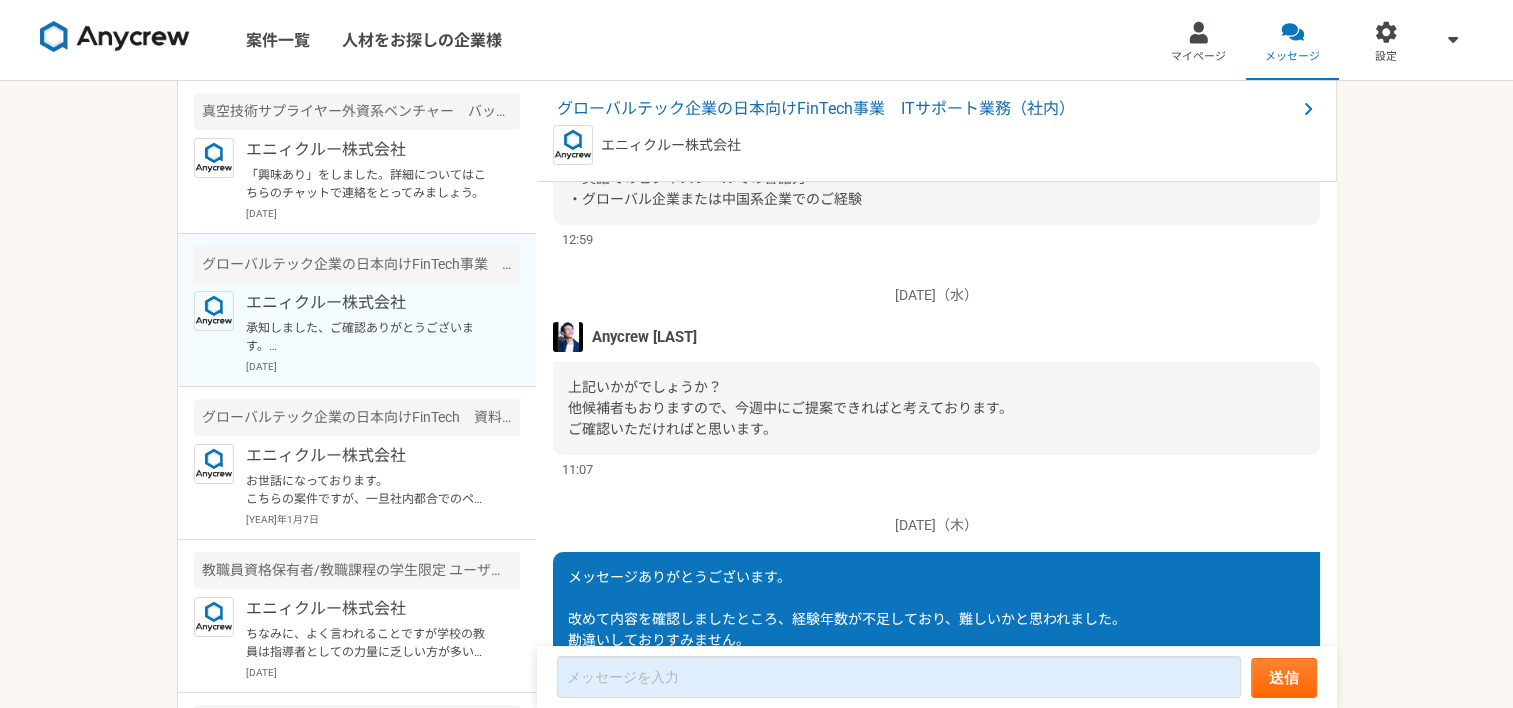 click on "エニィクルー株式会社 承知しました、ご確認ありがとうございます。
ぜひ、また別件でご相談できればと思いますので、引き続き、宜しくお願いいたします。 [DATE]" at bounding box center [383, 332] 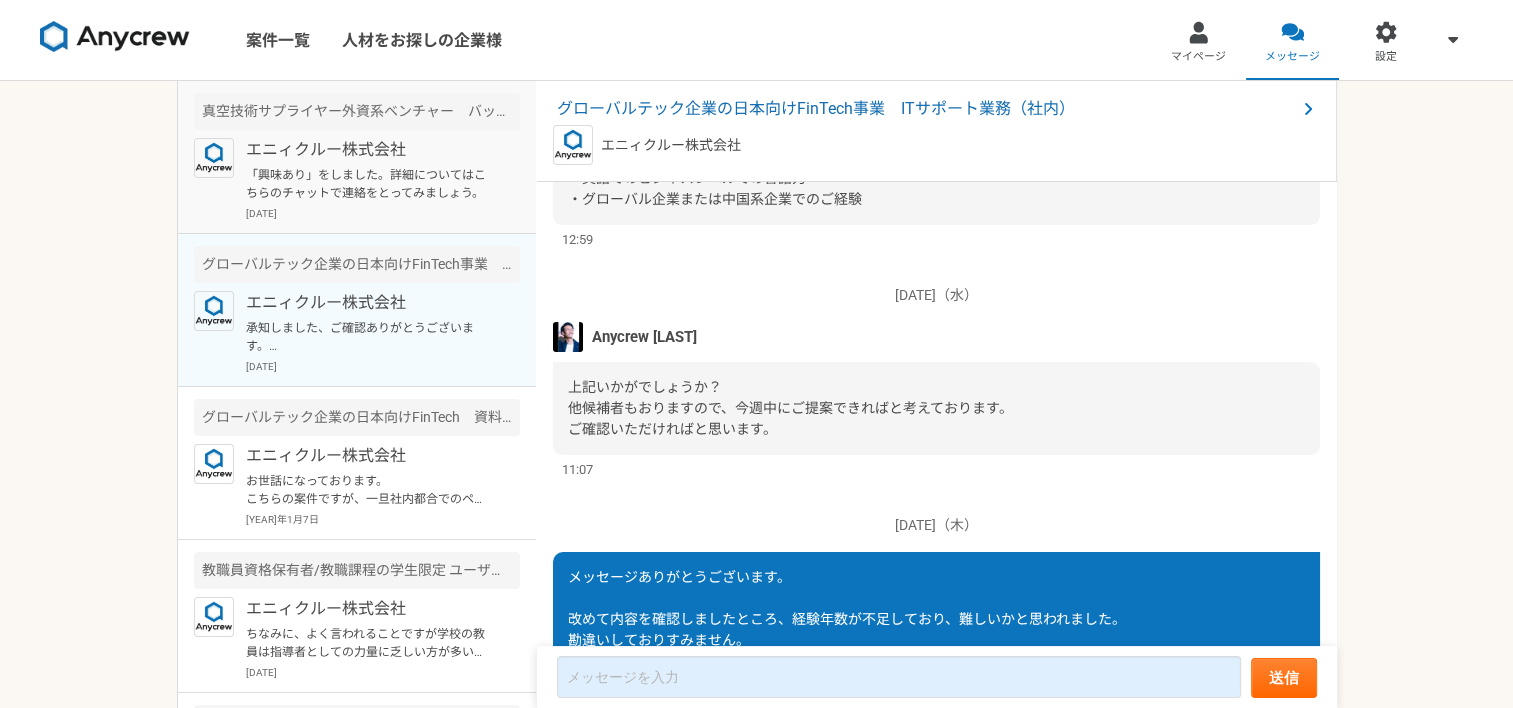 click on "「興味あり」をしました。詳細についてはこちらのチャットで連絡をとってみましょう。" at bounding box center [369, 184] 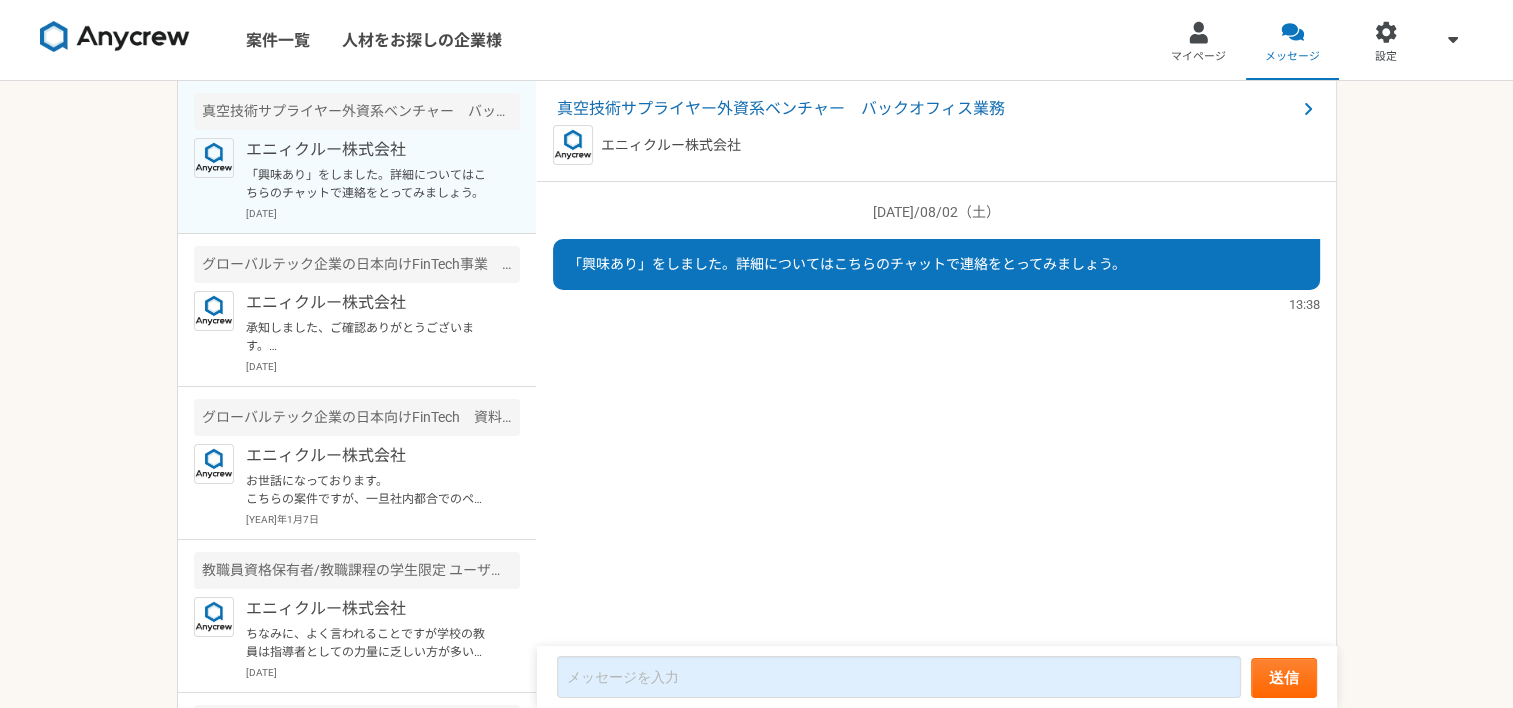 scroll, scrollTop: 0, scrollLeft: 0, axis: both 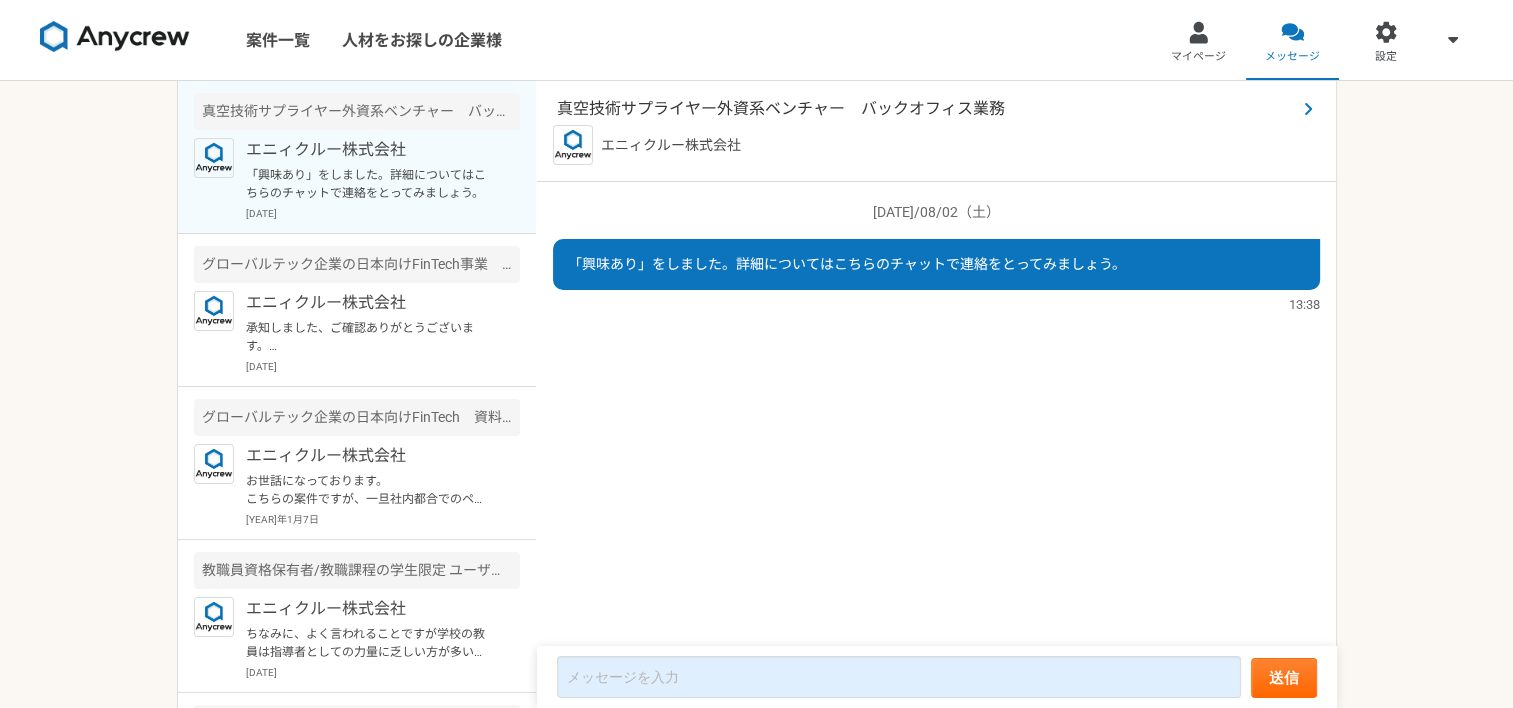 click on "真空技術サプライヤー外資系ベンチャー　バックオフィス業務" at bounding box center (926, 109) 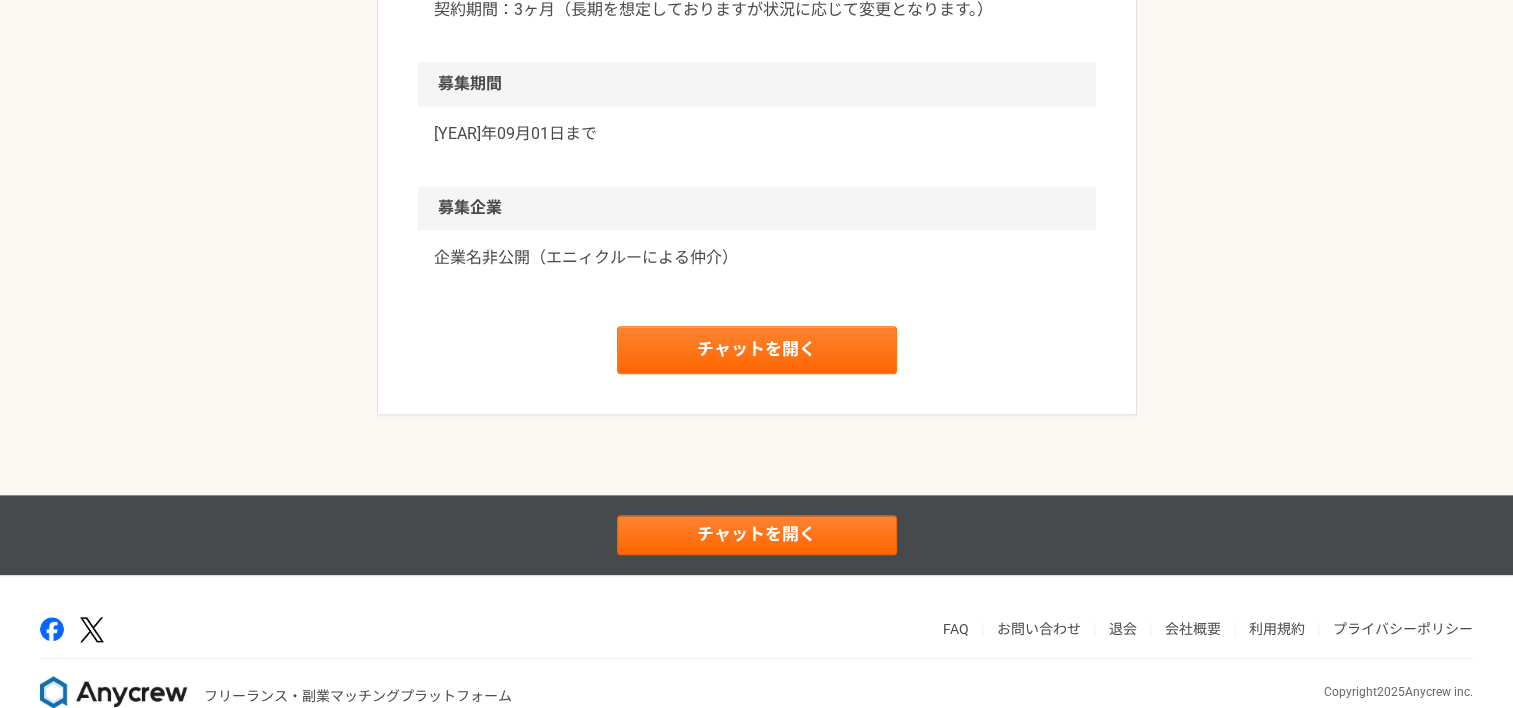 scroll, scrollTop: 2232, scrollLeft: 0, axis: vertical 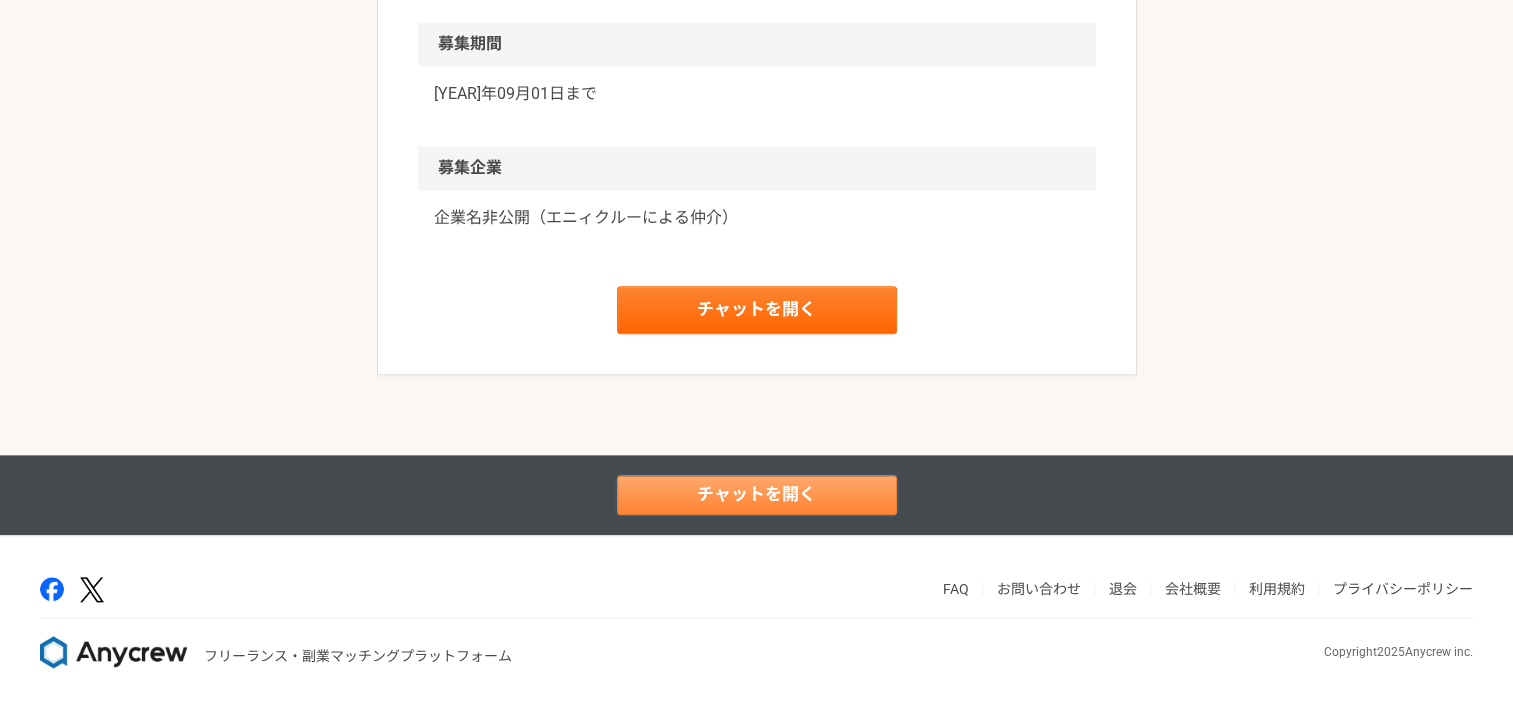 click on "チャットを開く" at bounding box center [757, 495] 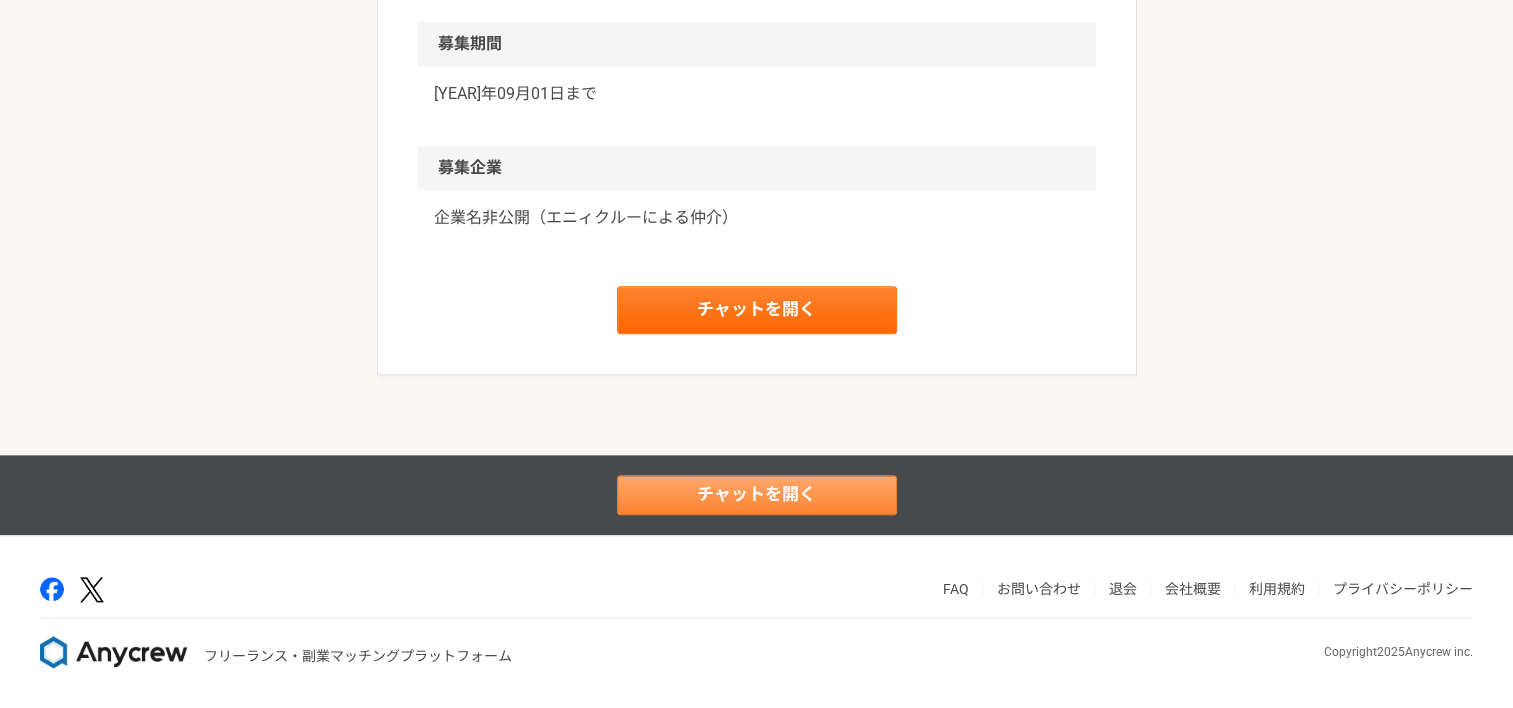 scroll, scrollTop: 0, scrollLeft: 0, axis: both 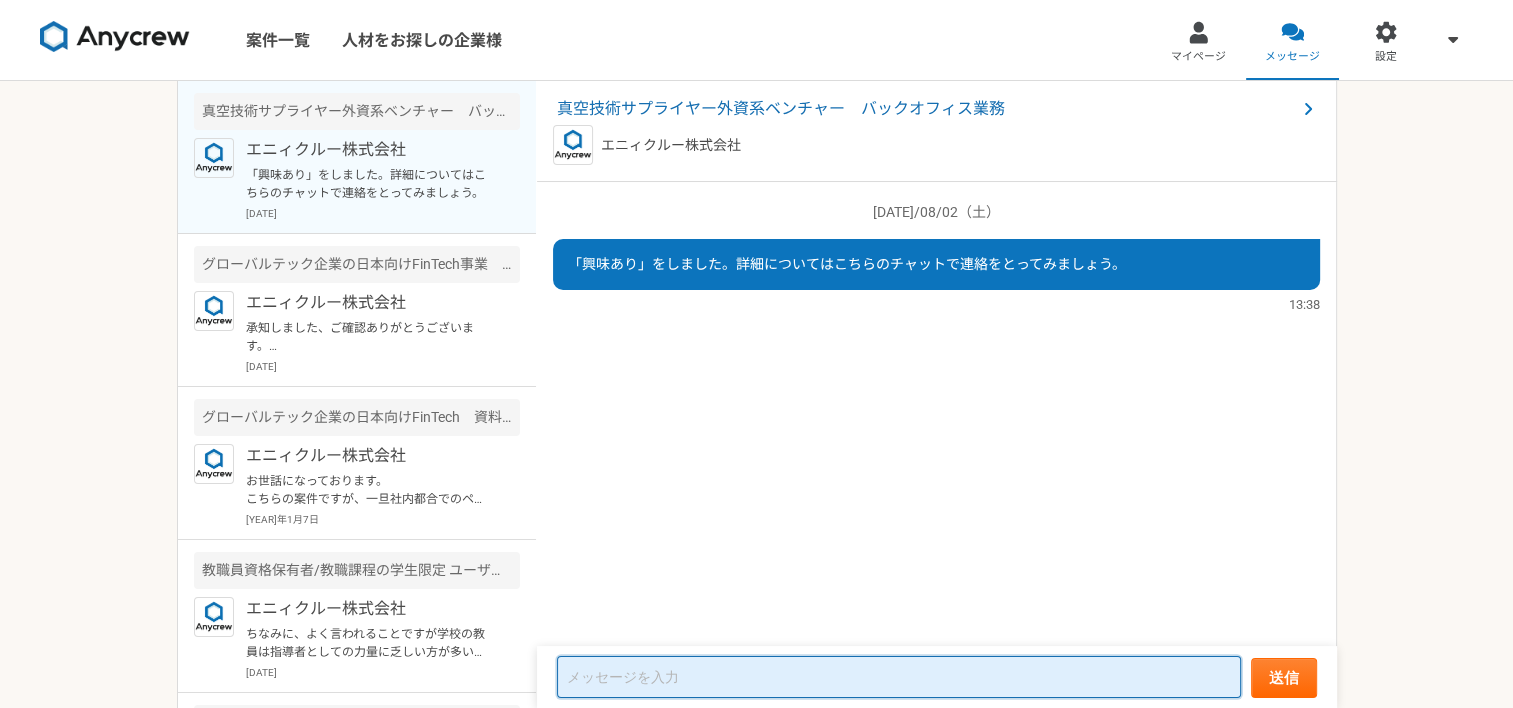 click at bounding box center (899, 677) 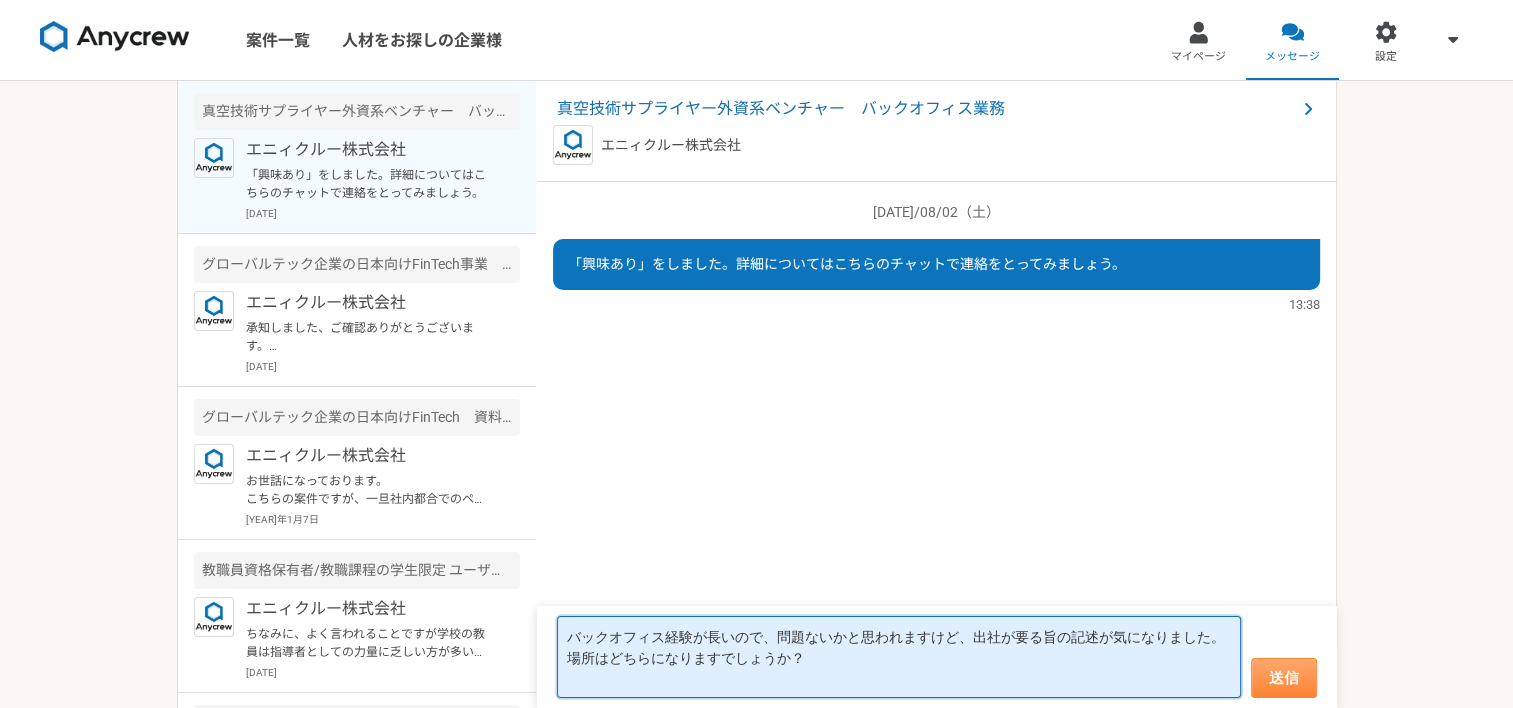 type on "バックオフィス経験が長いので、問題ないかと思われますけど、出社が要る旨の記述が気になりました。
場所はどちらになりますでしょうか？" 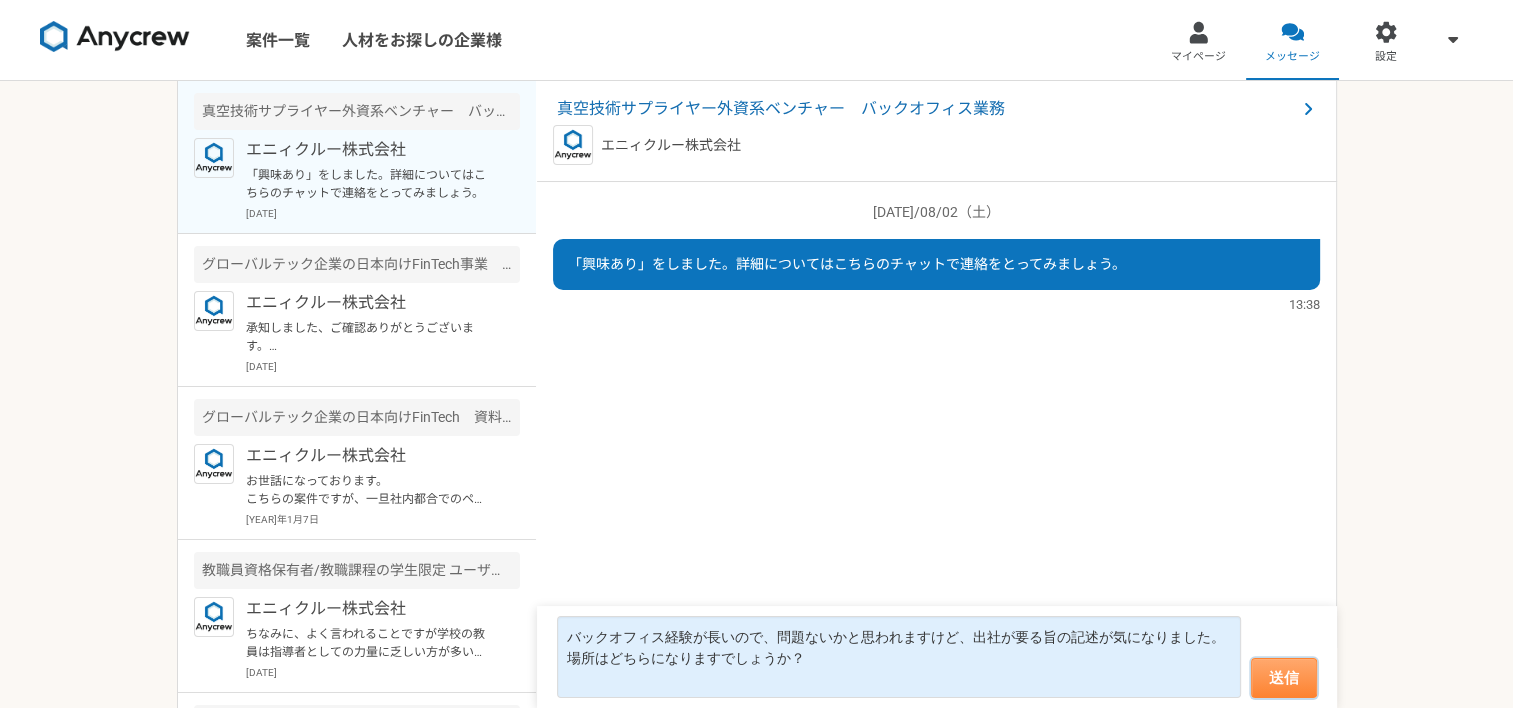 click on "送信" at bounding box center [1284, 678] 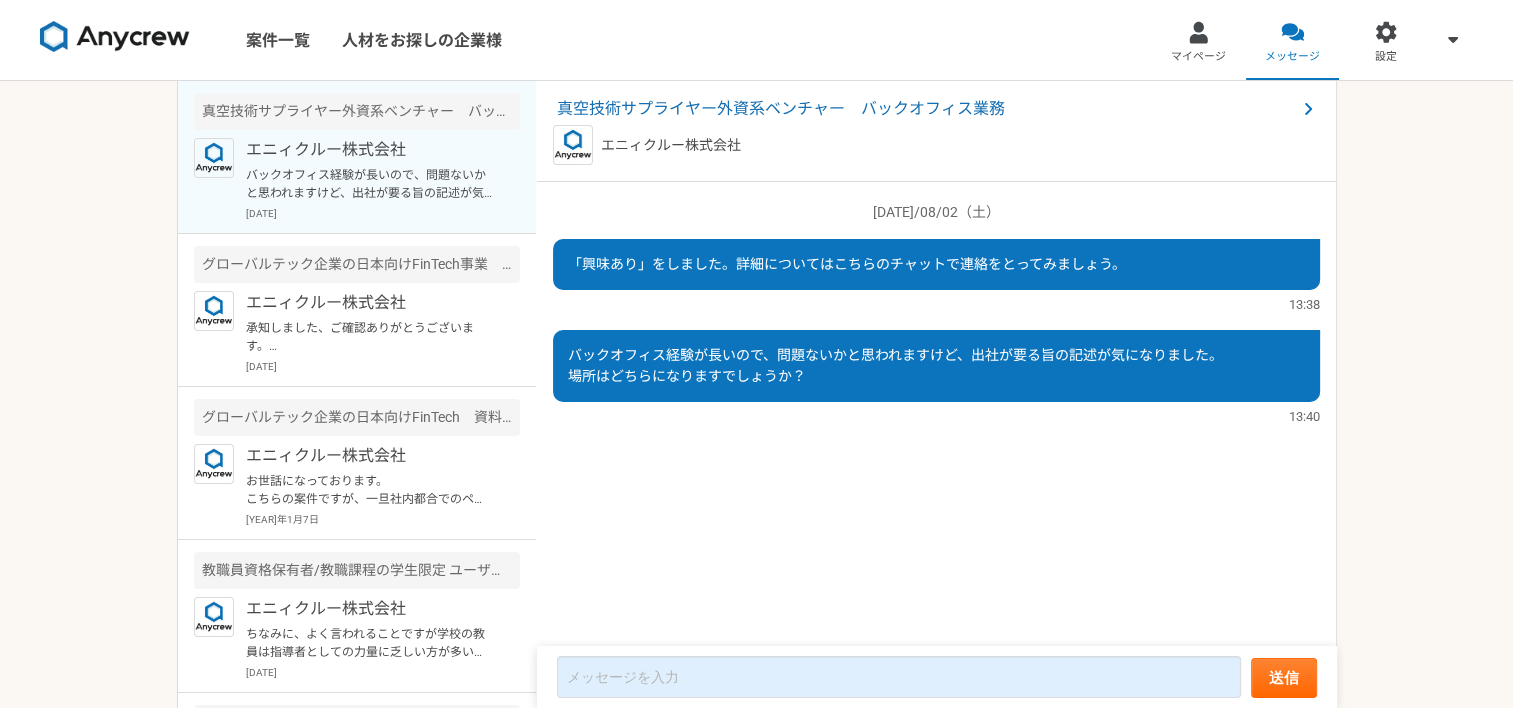click on "[YEAR]/08/02（土） 「興味あり」をしました。詳細についてはこちらのチャットで連絡をとってみましょう。 [TIME] バックオフィス経験が長いので、問題ないかと思われますけど、出社が要る旨の記述が気になりました。
場所はどちらになりますでしょうか？ [TIME]" at bounding box center [937, 415] 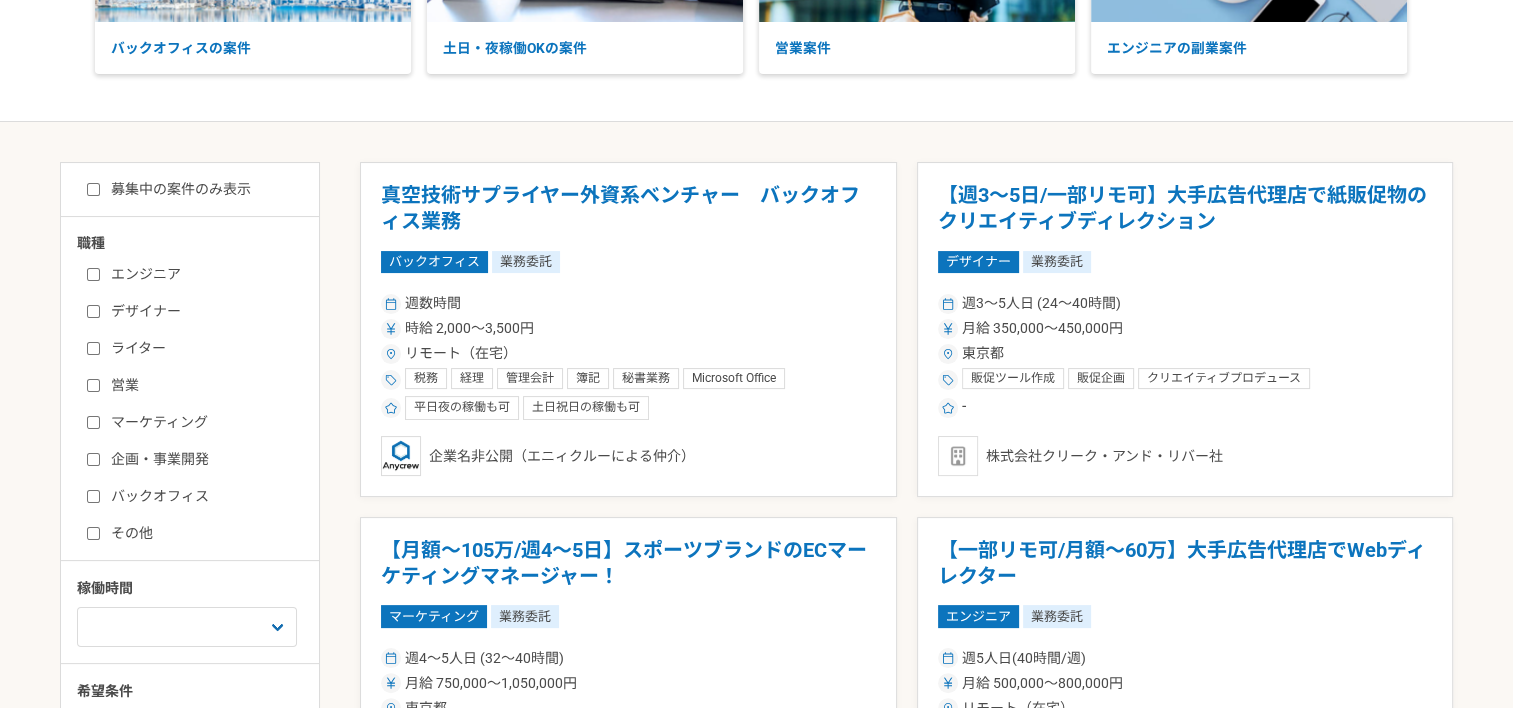 scroll, scrollTop: 400, scrollLeft: 0, axis: vertical 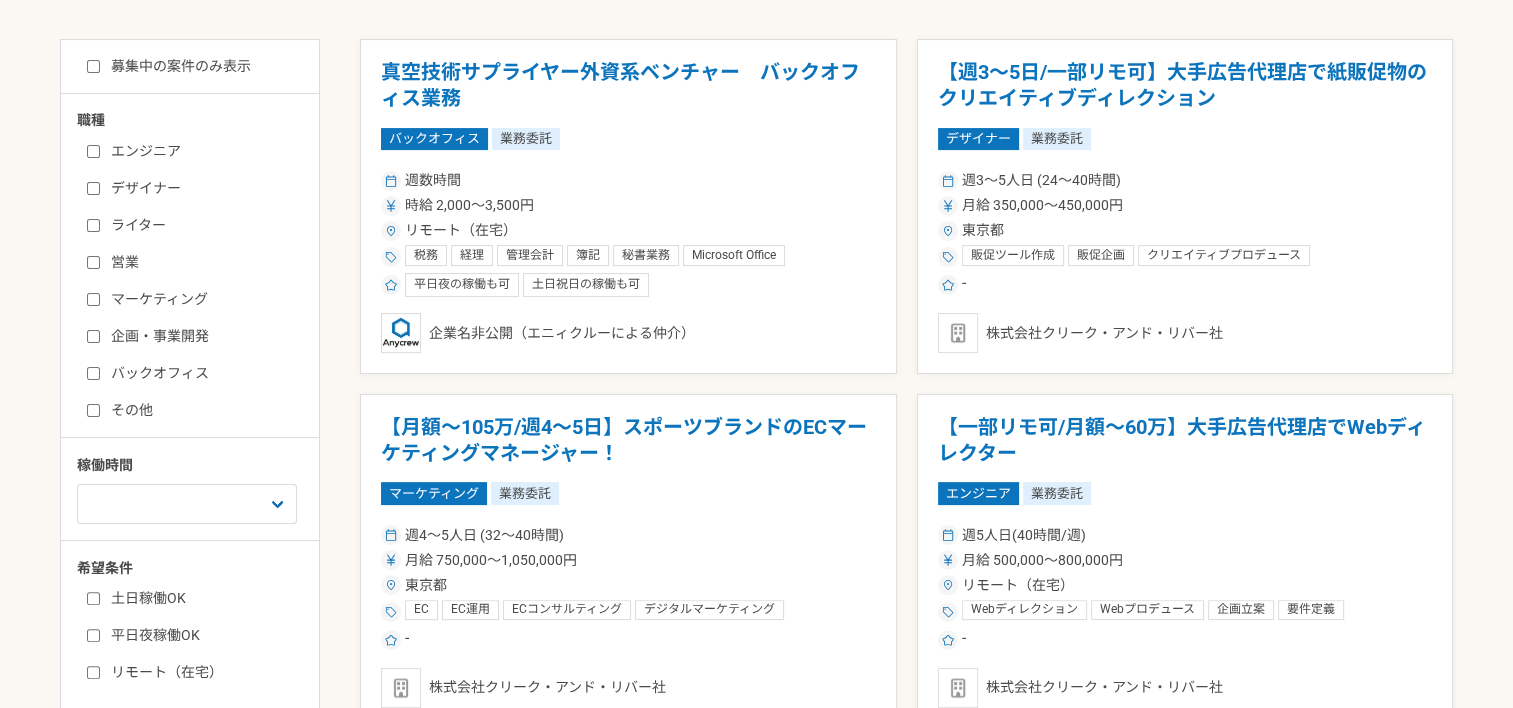 click on "企画・事業開発" at bounding box center (202, 336) 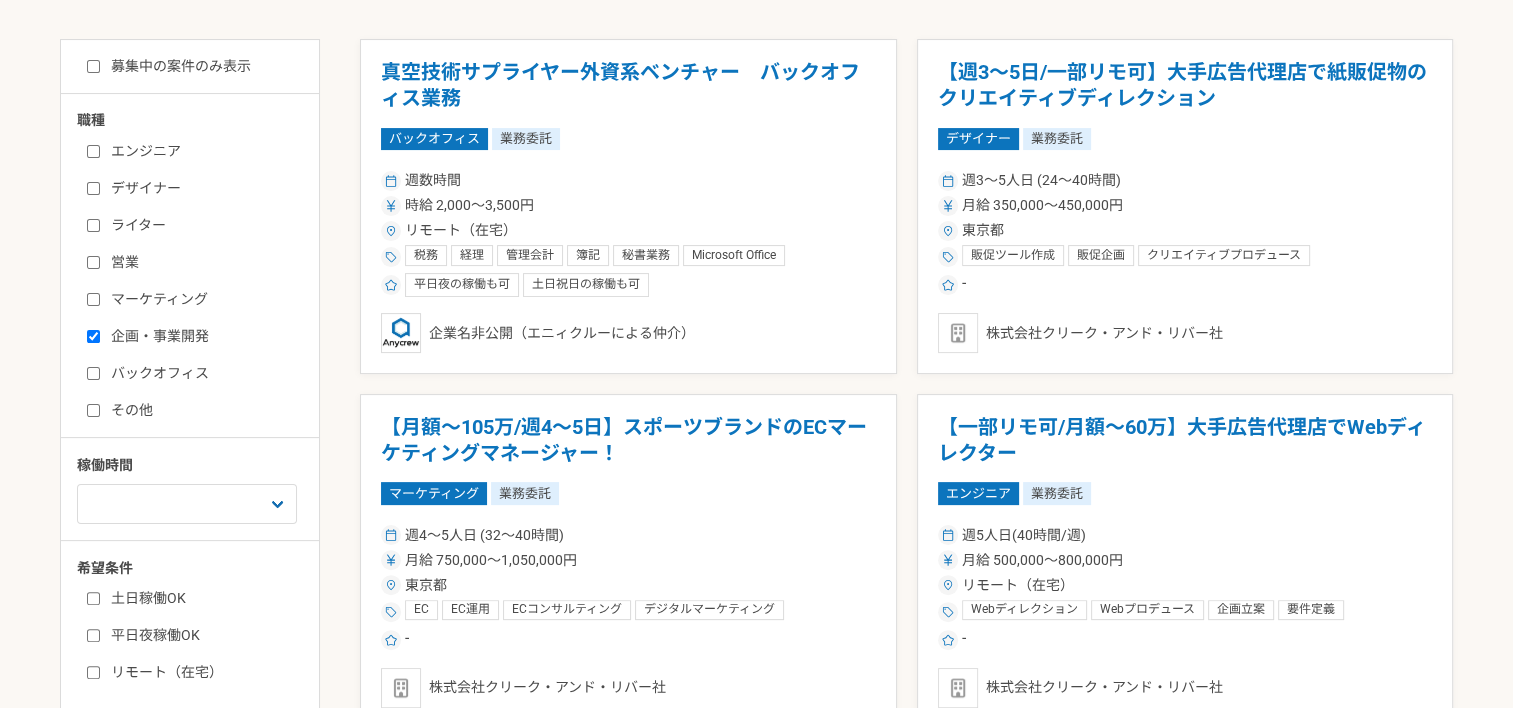 checkbox on "true" 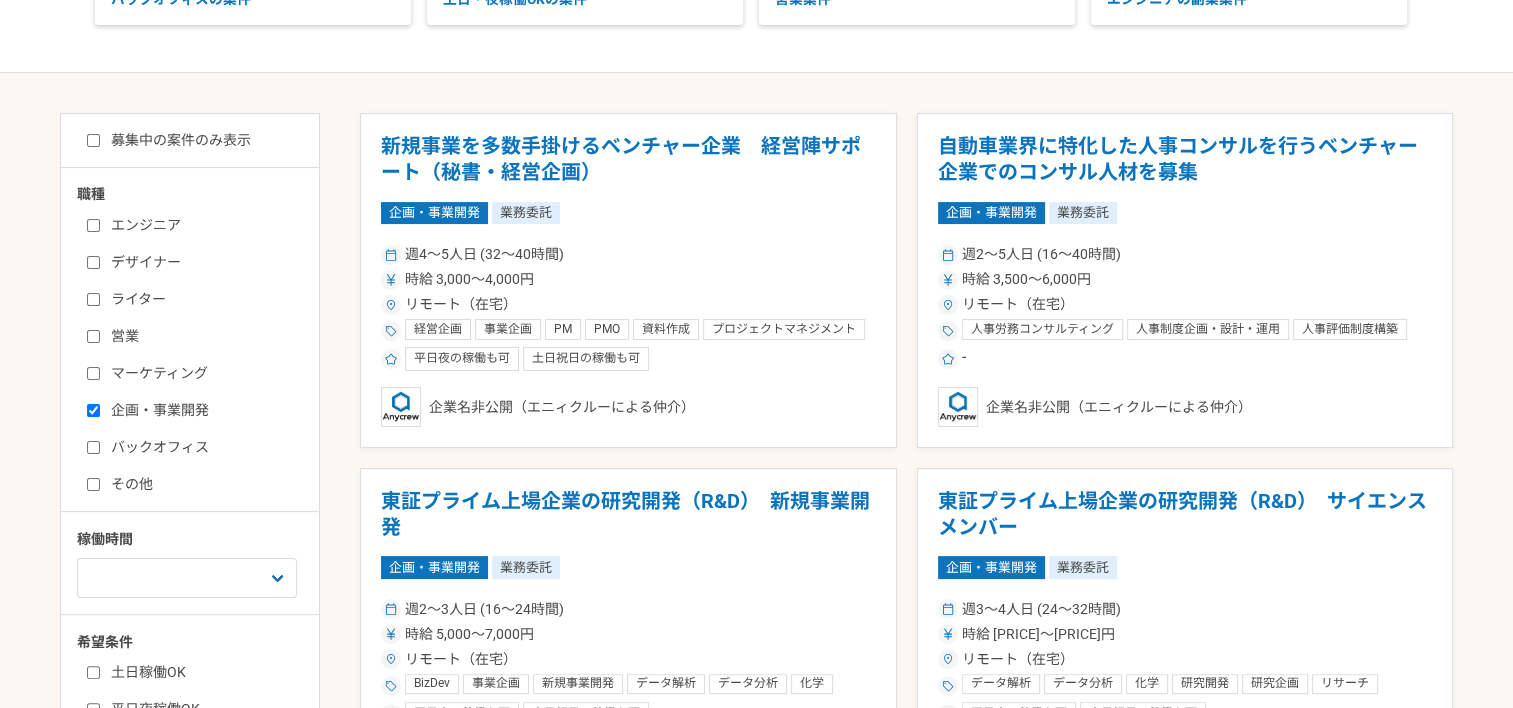 scroll, scrollTop: 400, scrollLeft: 0, axis: vertical 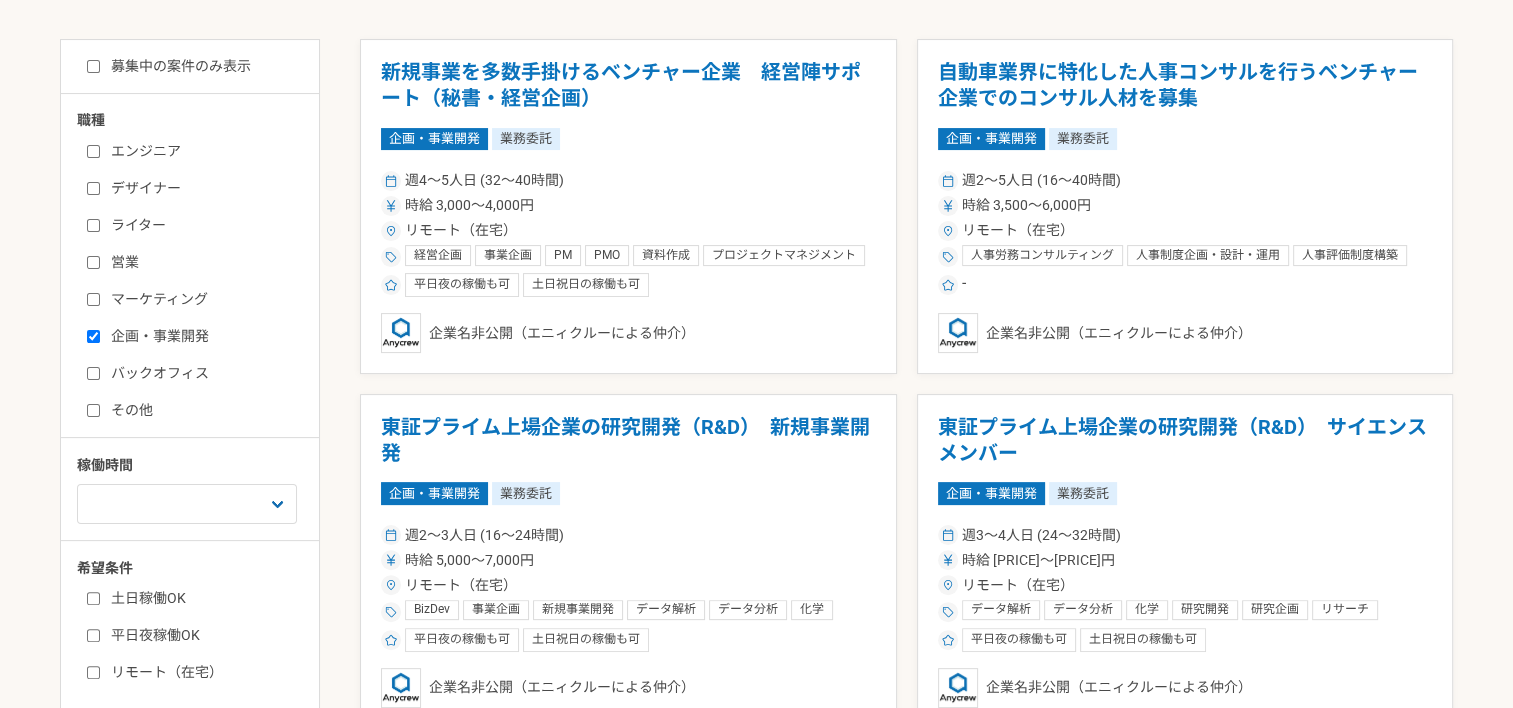 click on "募集中の案件のみ表示" at bounding box center (93, 66) 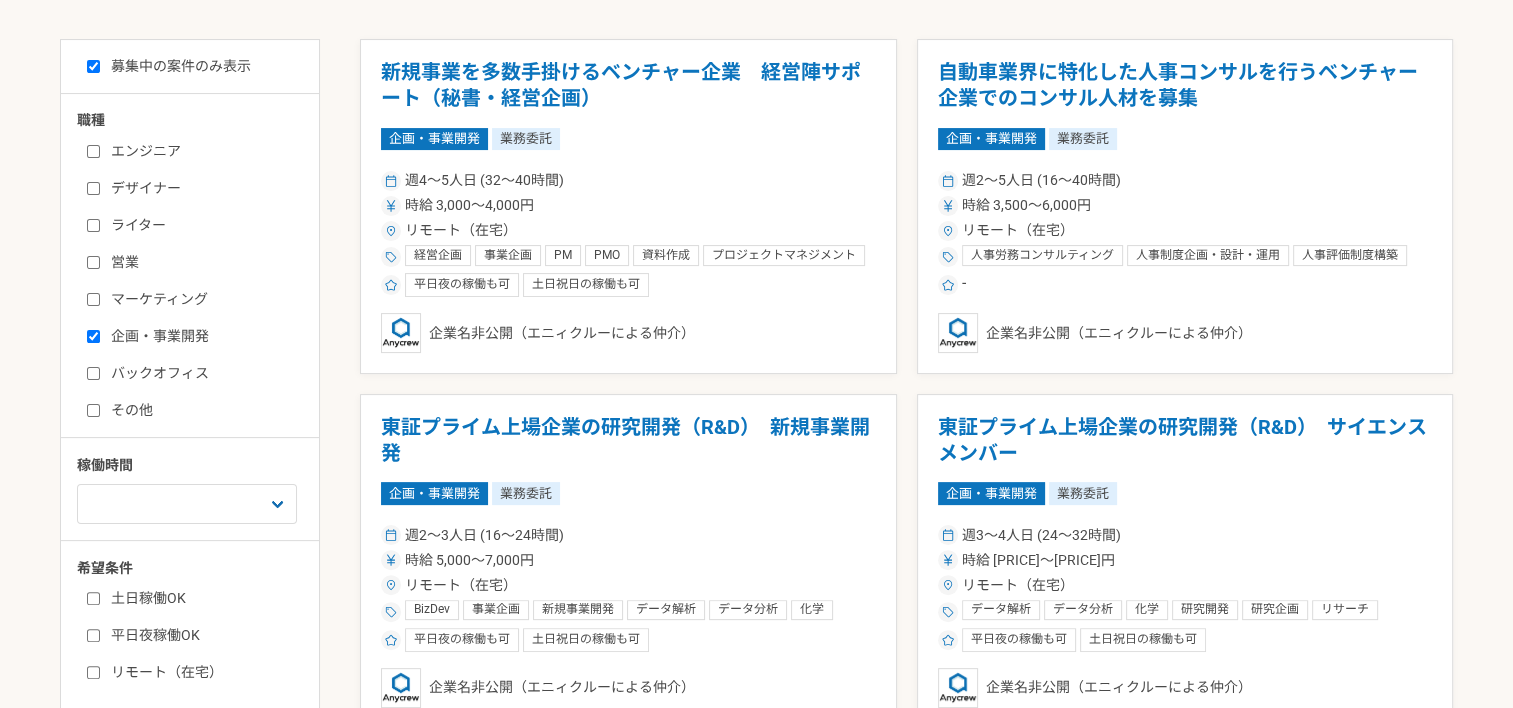 checkbox on "true" 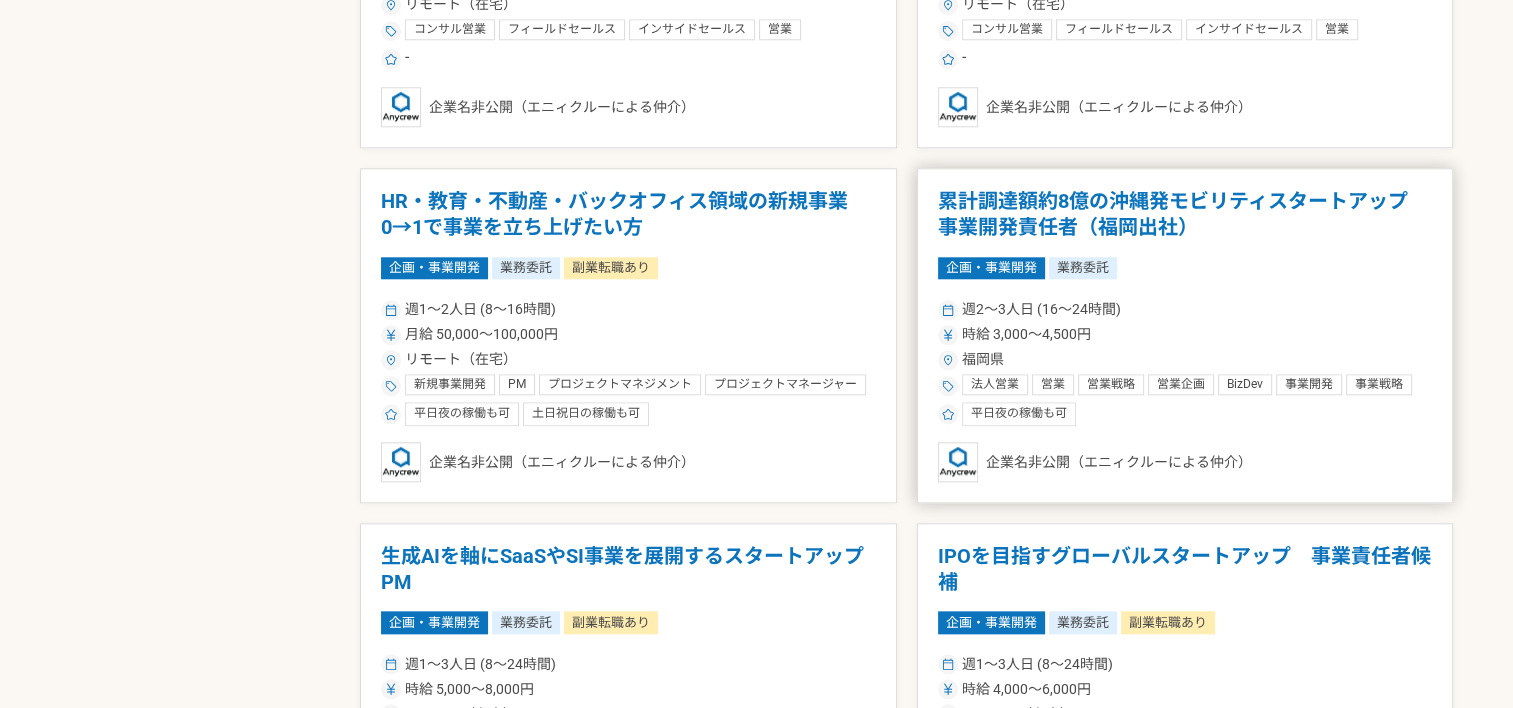 scroll, scrollTop: 2100, scrollLeft: 0, axis: vertical 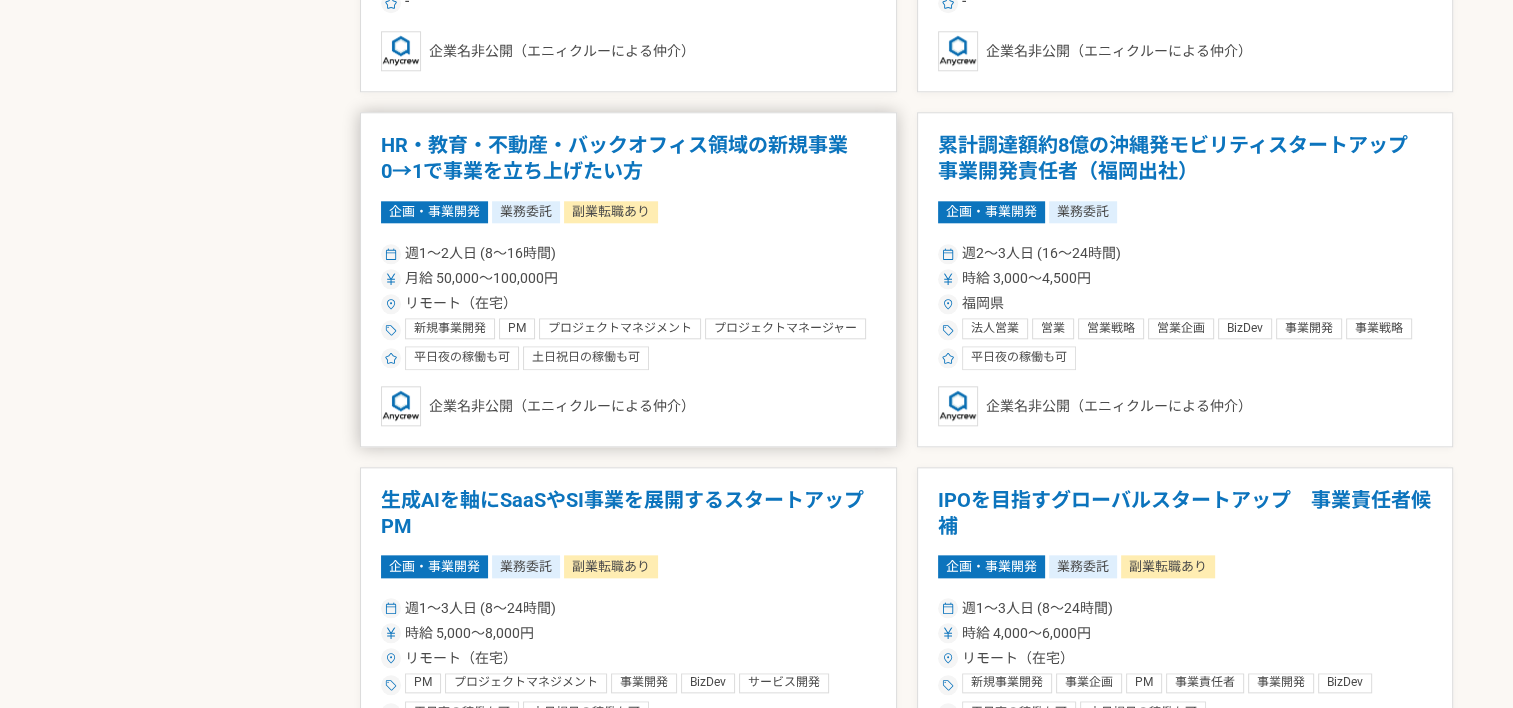 click on "月給 50,000〜100,000円" at bounding box center (628, 278) 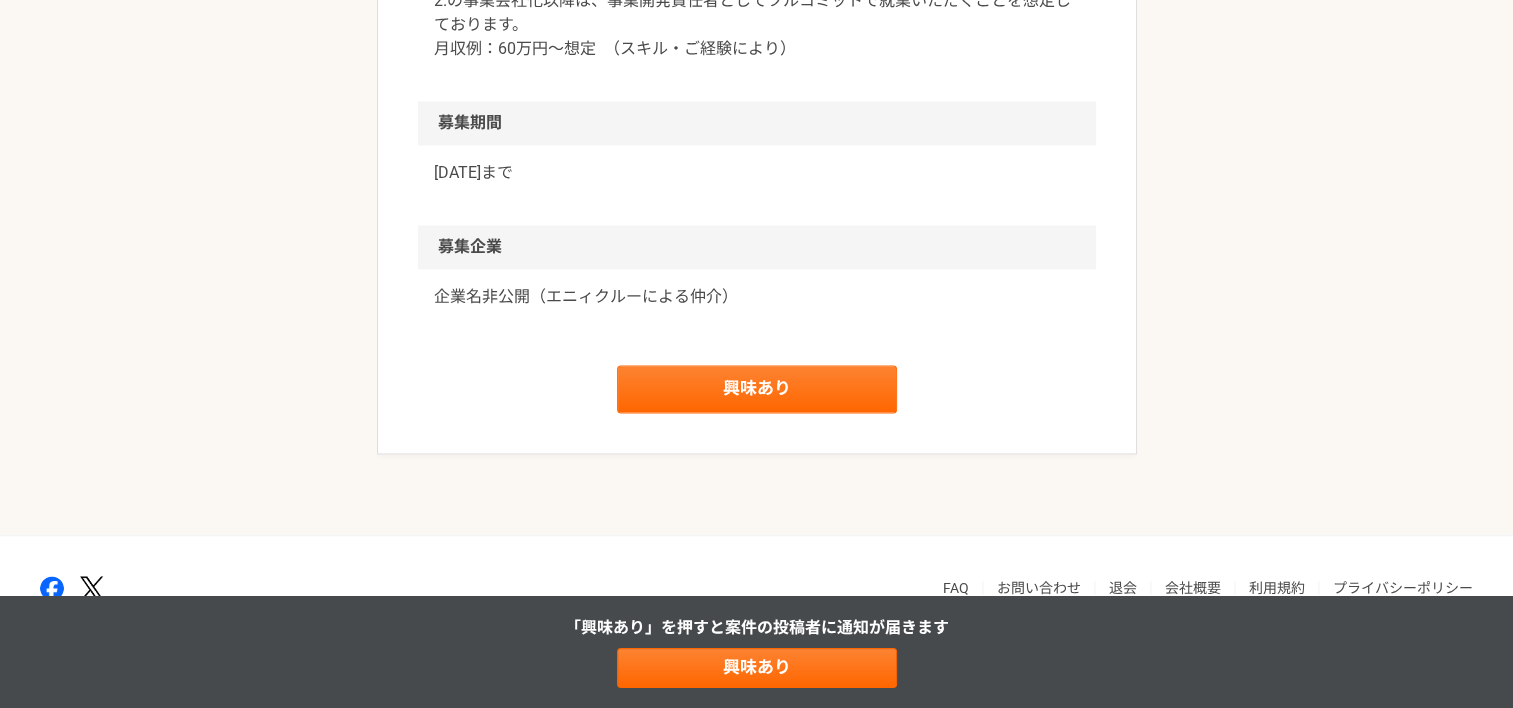 scroll, scrollTop: 3200, scrollLeft: 0, axis: vertical 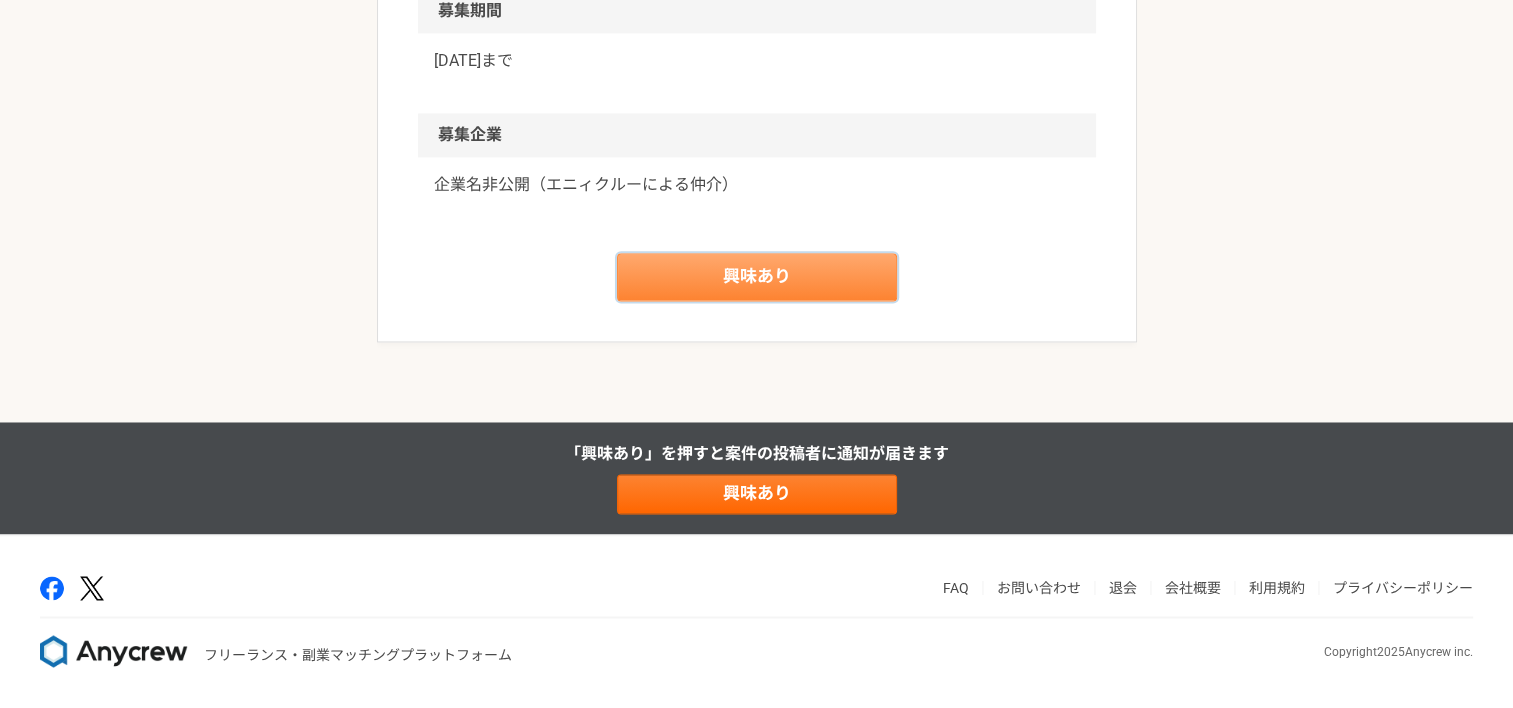 click on "興味あり" at bounding box center (757, 277) 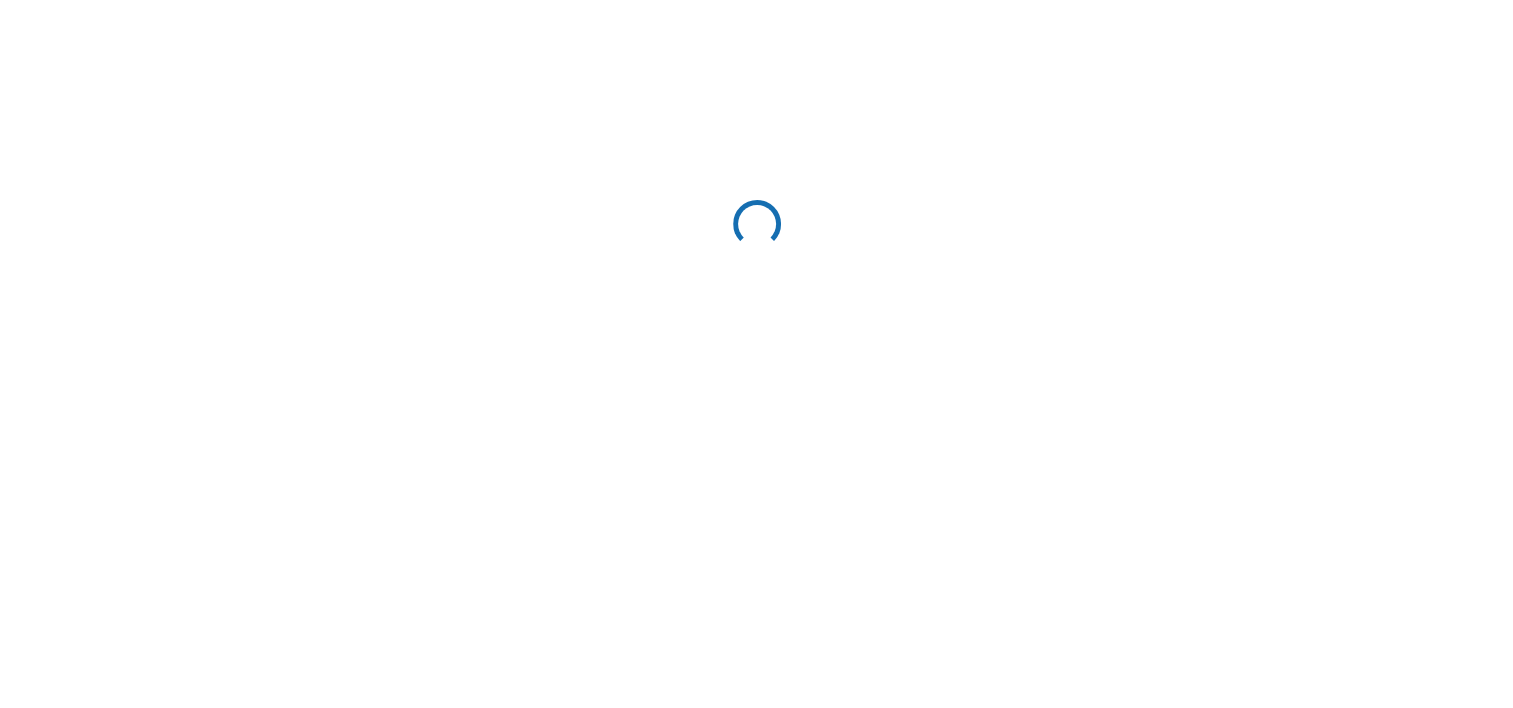 scroll, scrollTop: 0, scrollLeft: 0, axis: both 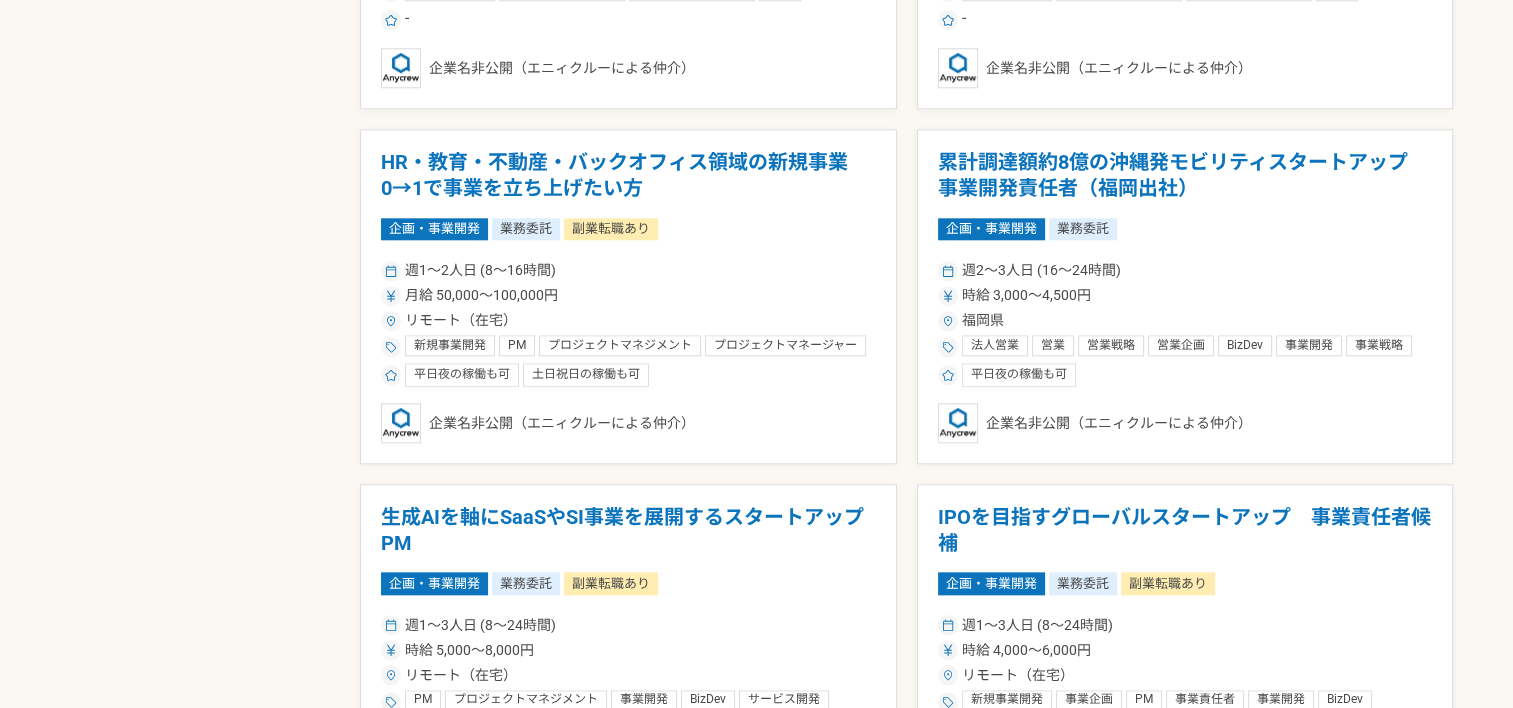 click on "募集中の案件のみ表示 職種 エンジニア デザイナー ライター 営業 マーケティング 企画・事業開発 バックオフィス その他 稼働時間 週1人日（8時間）以下 週2人日（16時間）以下 週3人日（24時間）以下 週4人日（32時間）以下 週5人日（40時間）以下 希望条件 土日稼働OK 平日夜稼働OK リモート（在宅） 新規事業を多数手掛けるベンチャー企業　経営陣サポート（秘書・経営企画） 企画・事業開発 業務委託 週4〜5人日 (32〜40時間) 時給 [PRICE]〜[PRICE]円 リモート（在宅） 経営企画 事業企画 PM PMO 資料作成 プロジェクトマネジメント リサーチ 秘書業務 英語 営業アシスタント 営業事務 平日夜の稼働も可 土日祝日の稼働も可 企業名非公開（エニィクルーによる仲介） 自動車業界に特化した人事コンサルを行うベンチャー企業でのコンサル人材を募集 企画・事業開発" at bounding box center (756, -353) 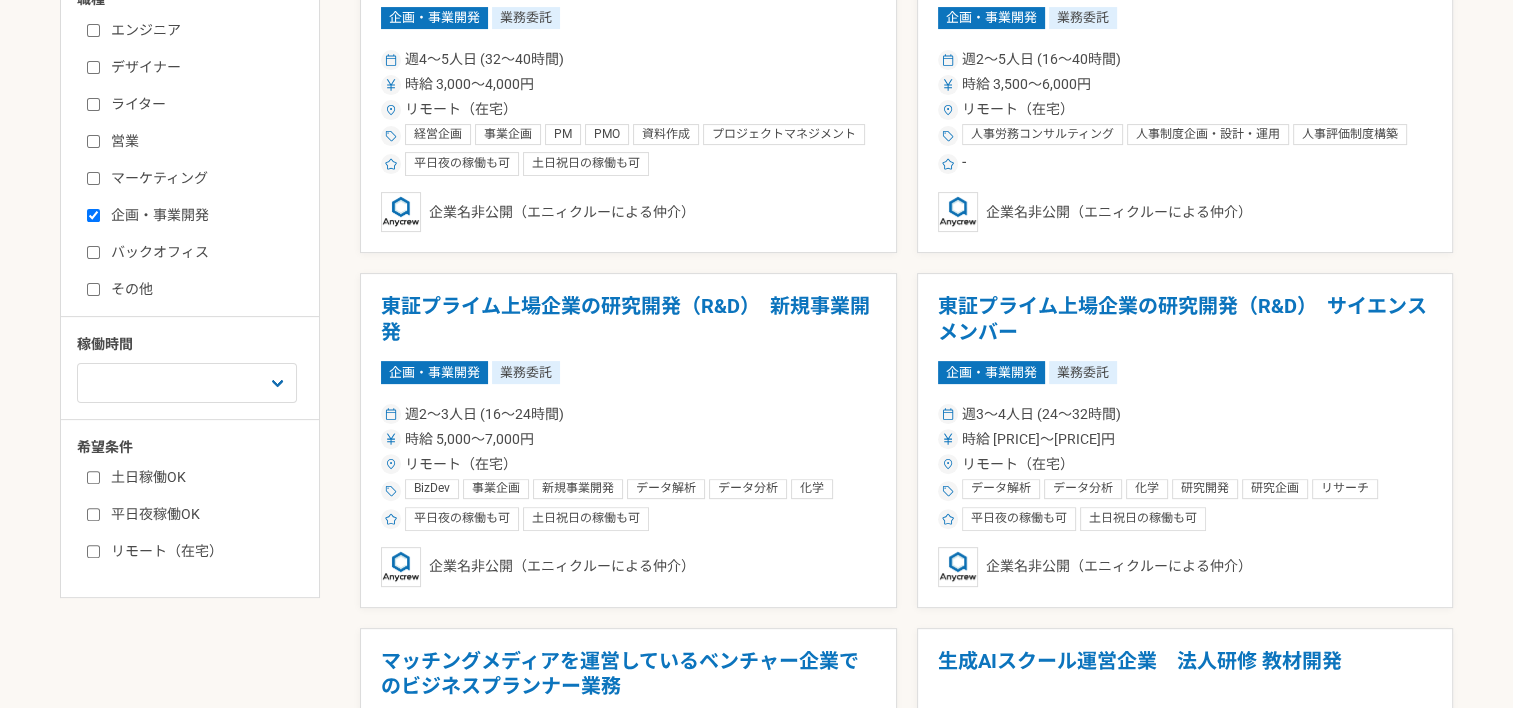 scroll, scrollTop: 0, scrollLeft: 0, axis: both 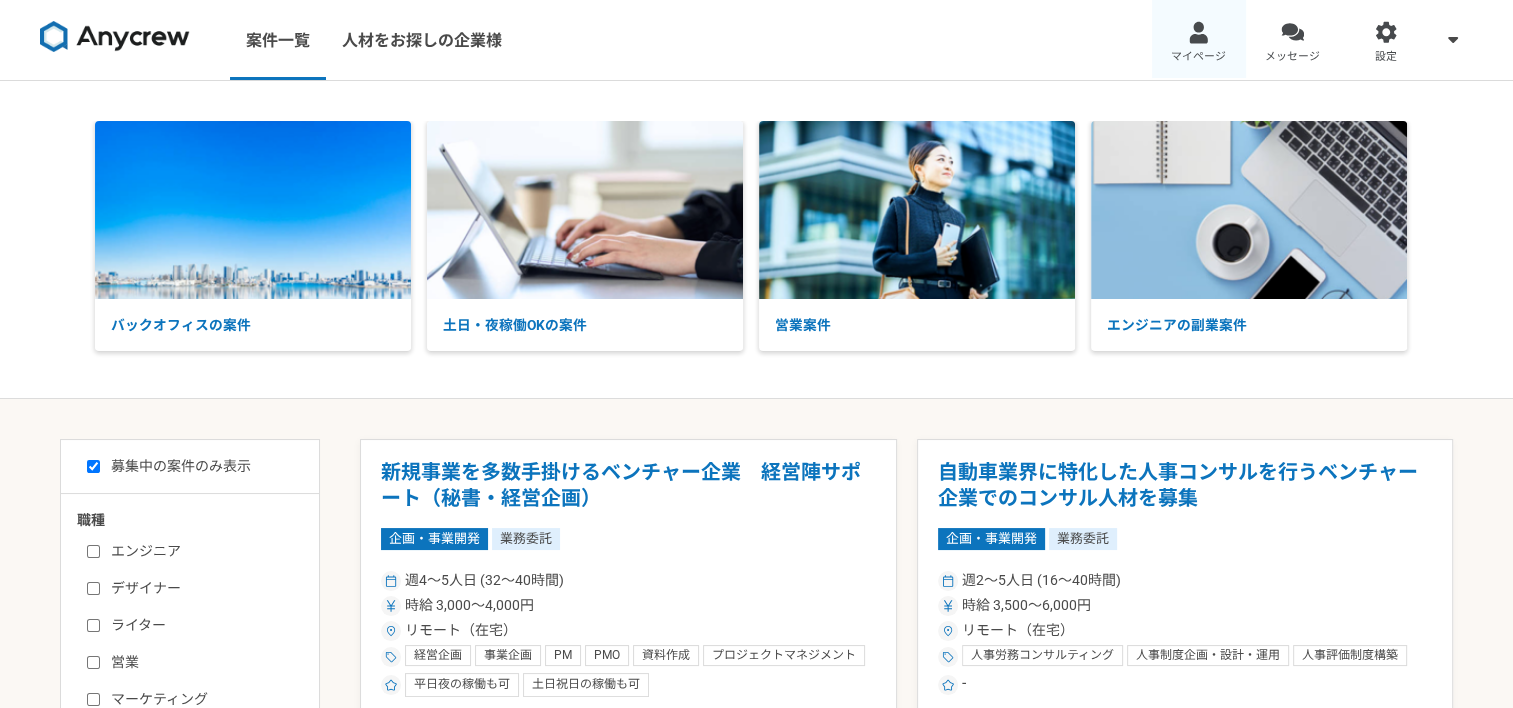 click on "マイページ" at bounding box center (1199, 40) 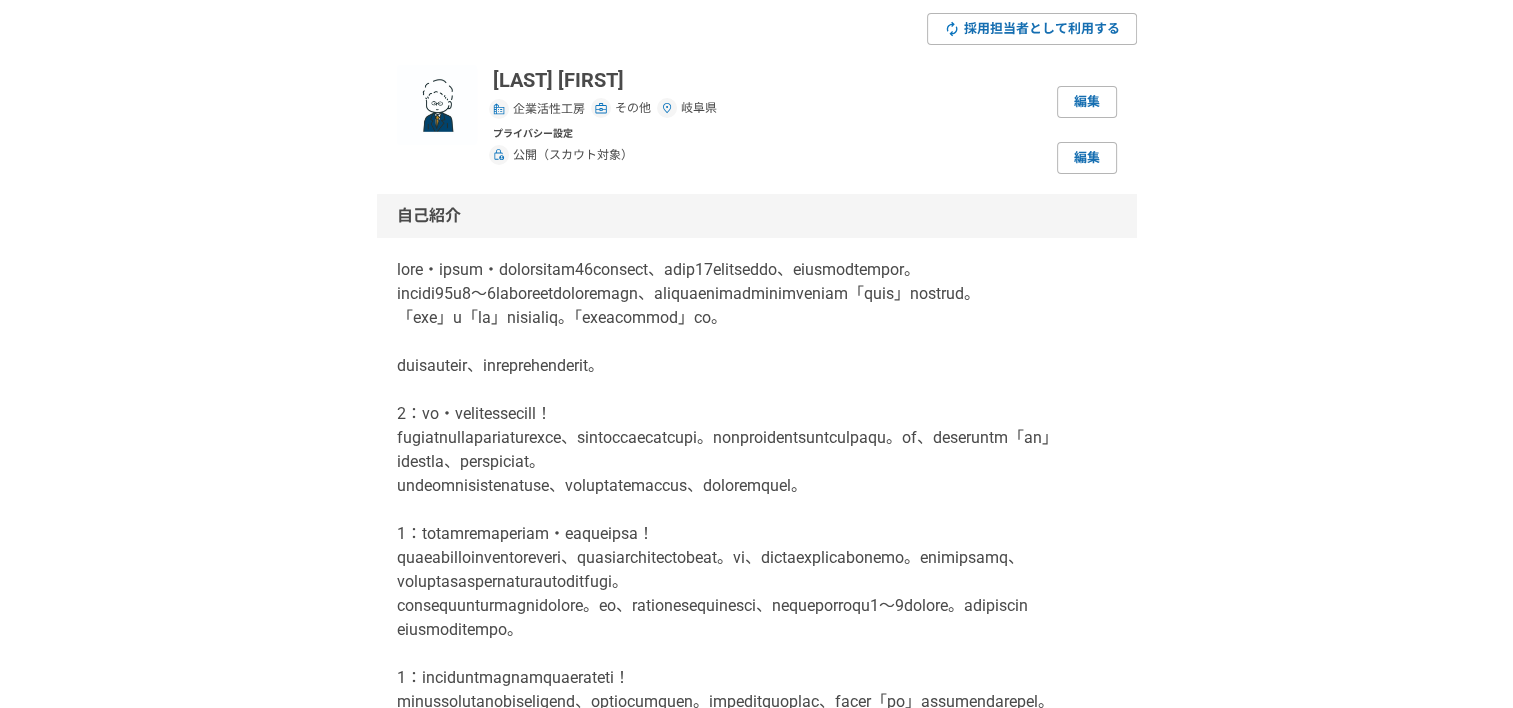 scroll, scrollTop: 200, scrollLeft: 0, axis: vertical 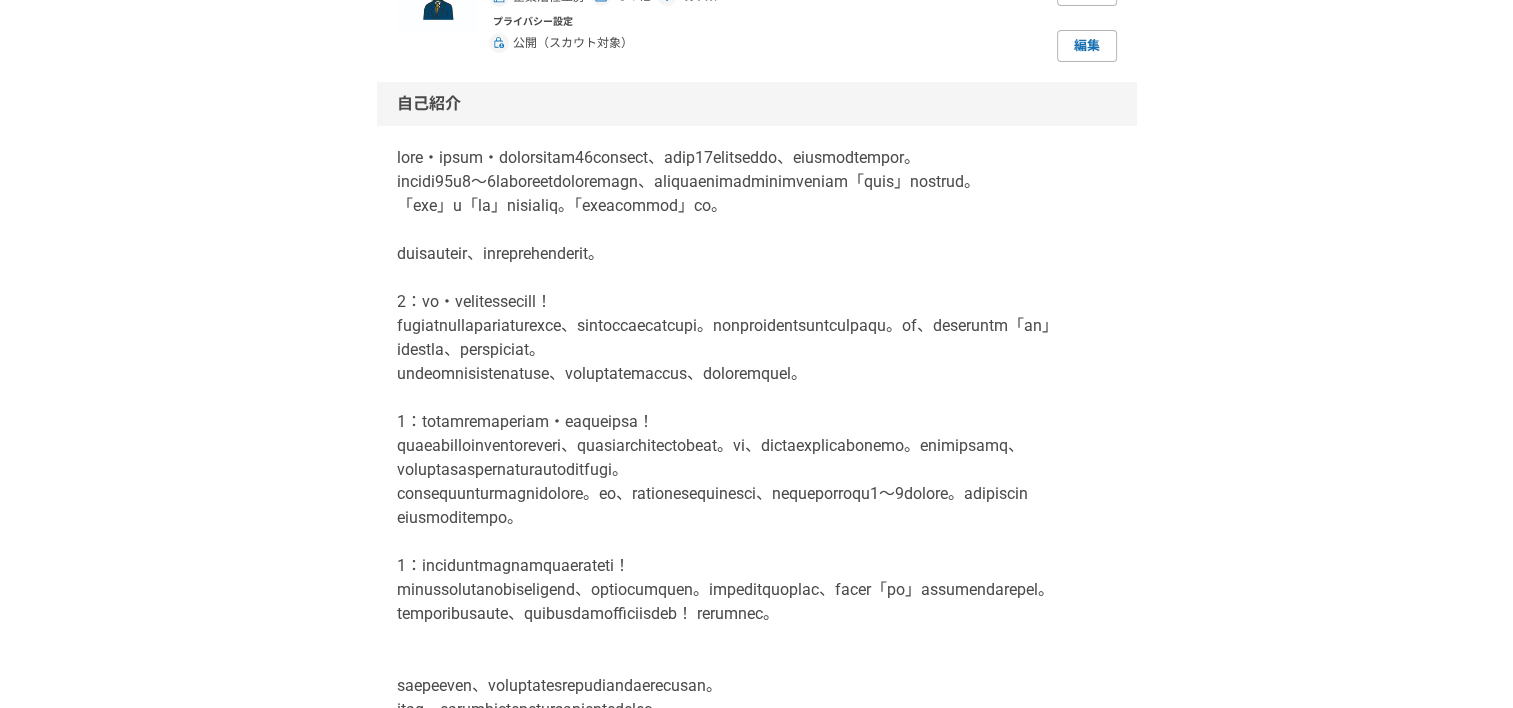 click on "採用担当者として利用する [LAST] [FIRST] 企業活性工房 その他 [STATE] 編集 プライバシー設定 公開（スカウト対象） 編集 自己紹介 編集 SNS/ポートフォリオ/認定 SNS/ポートフォリオ 認定バッジ 編集 案件への意欲など 案件への意欲 是非受けたい 稼働できる頻度 週4〜8時間 稼働できる時間帯 平日昼 希望単価 [PRICE]円／時間 働き方フリーランス 転職の意向 （非公開） 当面は考えていない 編集 スキル Microsoft Office Microsoft Powerpoint Microsoft Excel データ入力 日商簿記2級 心理カウンセラー 銀行業務検定 編集 職歴 [YEAR]年〜現在 企業活性工房 代表 [YEAR]年〜[YEAR]年 （経営コンサルタントとしての業務） 名古屋支社 [YEAR]年〜[YEAR]年 （経理事務：派遣として、税理士試験を目指しながらの業務） 名古屋支店 [YEAR]年〜[YEAR]年 （会計事務所での業務） [YEAR]年〜[YEAR]年 各支店・本部 編集" at bounding box center (756, 1998) 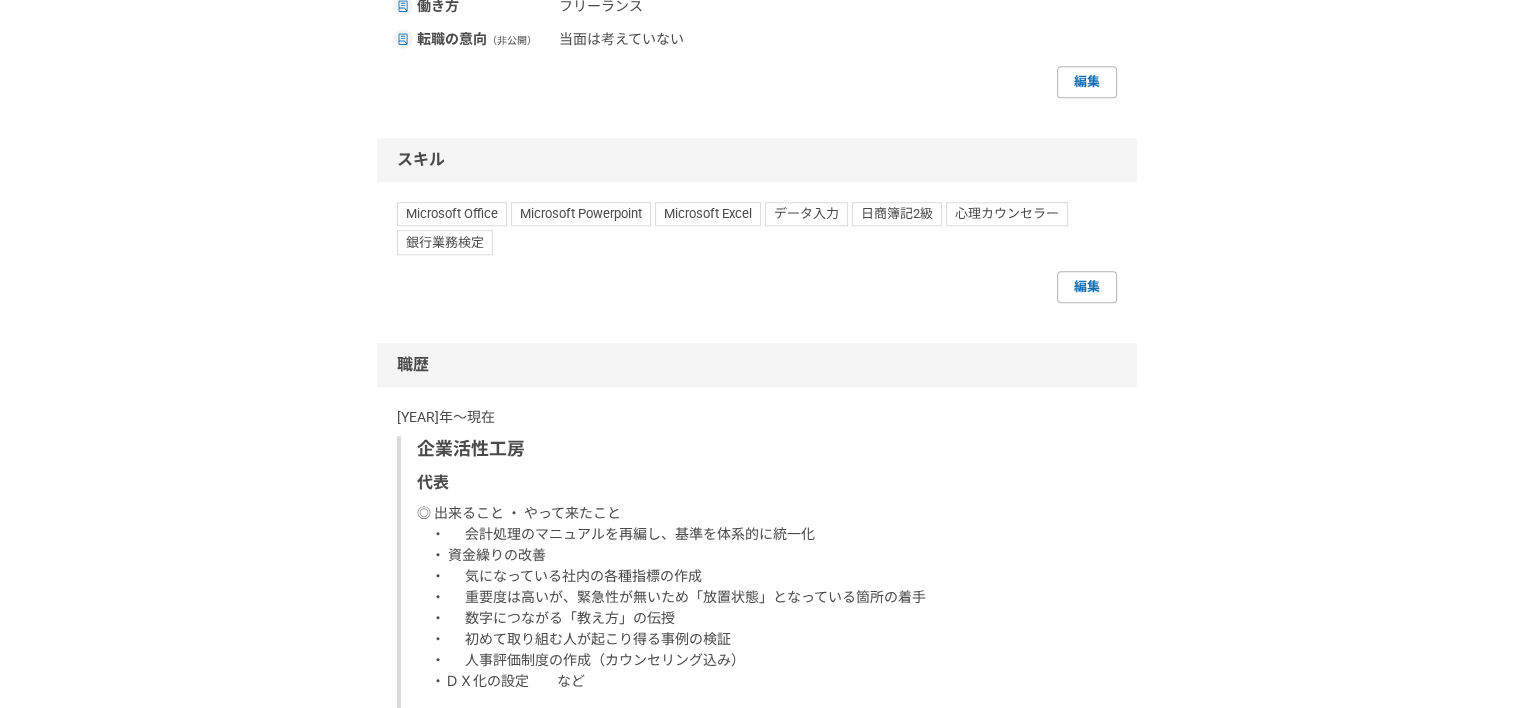scroll, scrollTop: 1700, scrollLeft: 0, axis: vertical 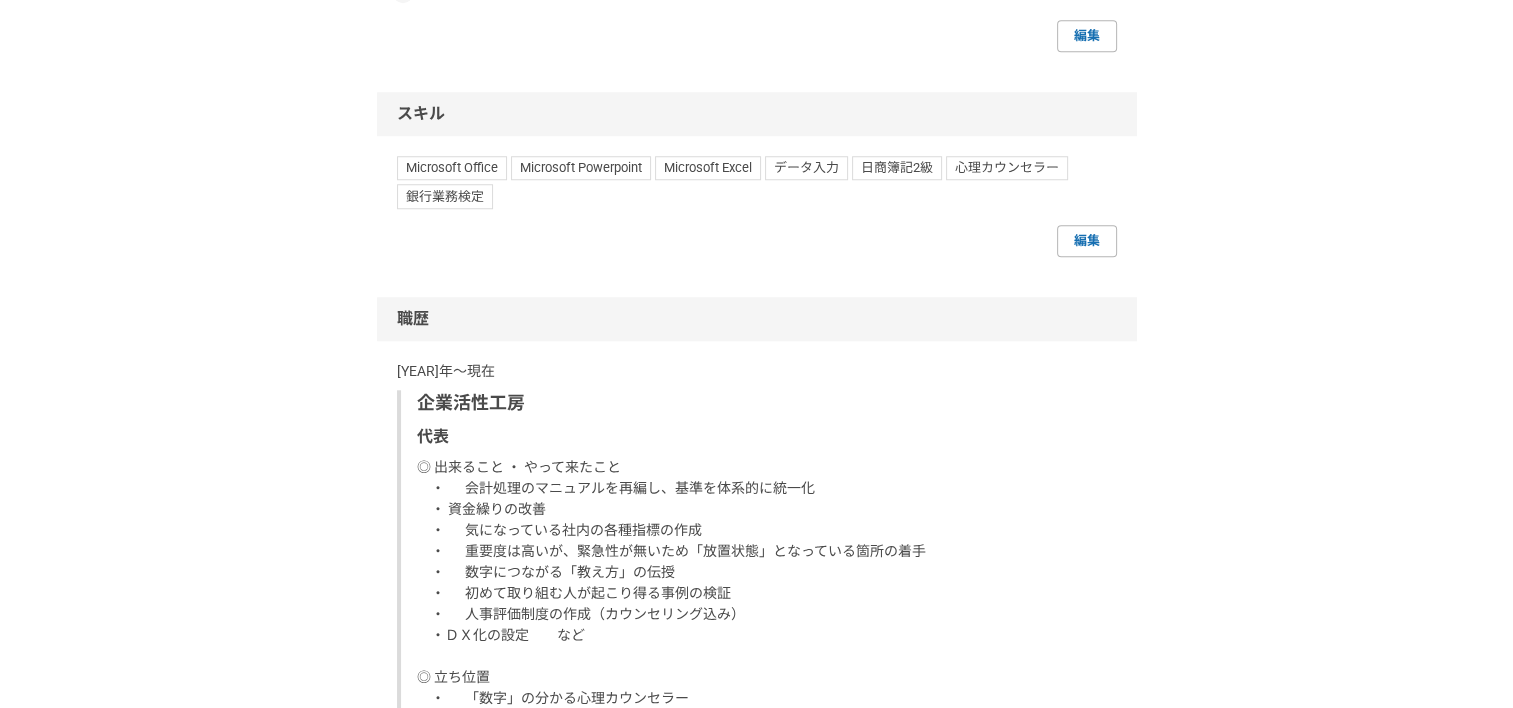 click on "採用担当者として利用する [LAST] [FIRST] 企業活性工房 その他 [STATE] 編集 プライバシー設定 公開（スカウト対象） 編集 自己紹介 編集 SNS/ポートフォリオ/認定 SNS/ポートフォリオ 認定バッジ 編集 案件への意欲など 案件への意欲 是非受けたい 稼働できる頻度 週4〜8時間 稼働できる時間帯 平日昼 希望単価 [PRICE]円／時間 働き方フリーランス 転職の意向 （非公開） 当面は考えていない 編集 スキル Microsoft Office Microsoft Powerpoint Microsoft Excel データ入力 日商簿記2級 心理カウンセラー 銀行業務検定 編集 職歴 [YEAR]年〜現在 企業活性工房 代表 [YEAR]年〜[YEAR]年 （経営コンサルタントとしての業務） 名古屋支社 [YEAR]年〜[YEAR]年 （経理事務：派遣として、税理士試験を目指しながらの業務） 名古屋支店 [YEAR]年〜[YEAR]年 （会計事務所での業務） [YEAR]年〜[YEAR]年 各支店・本部 編集" at bounding box center [756, 498] 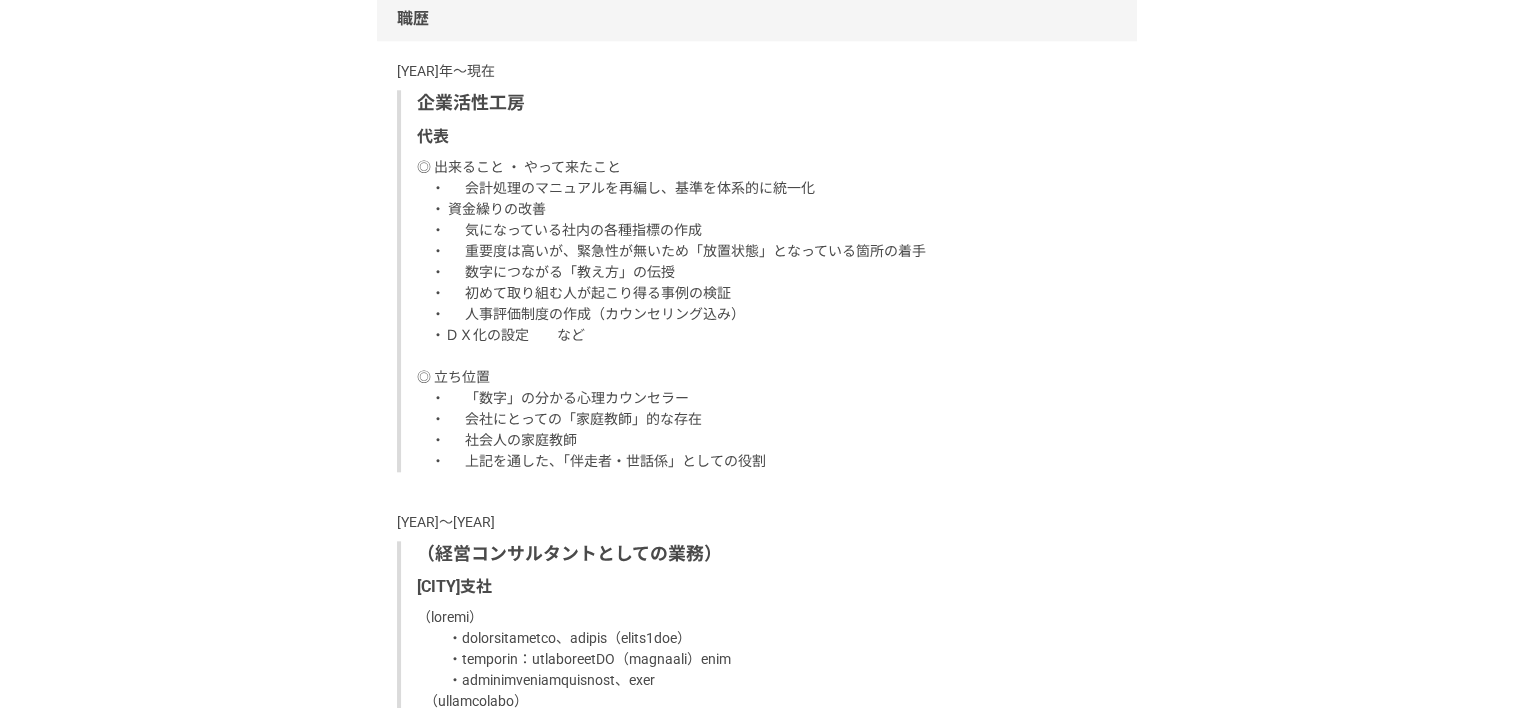 scroll, scrollTop: 2300, scrollLeft: 0, axis: vertical 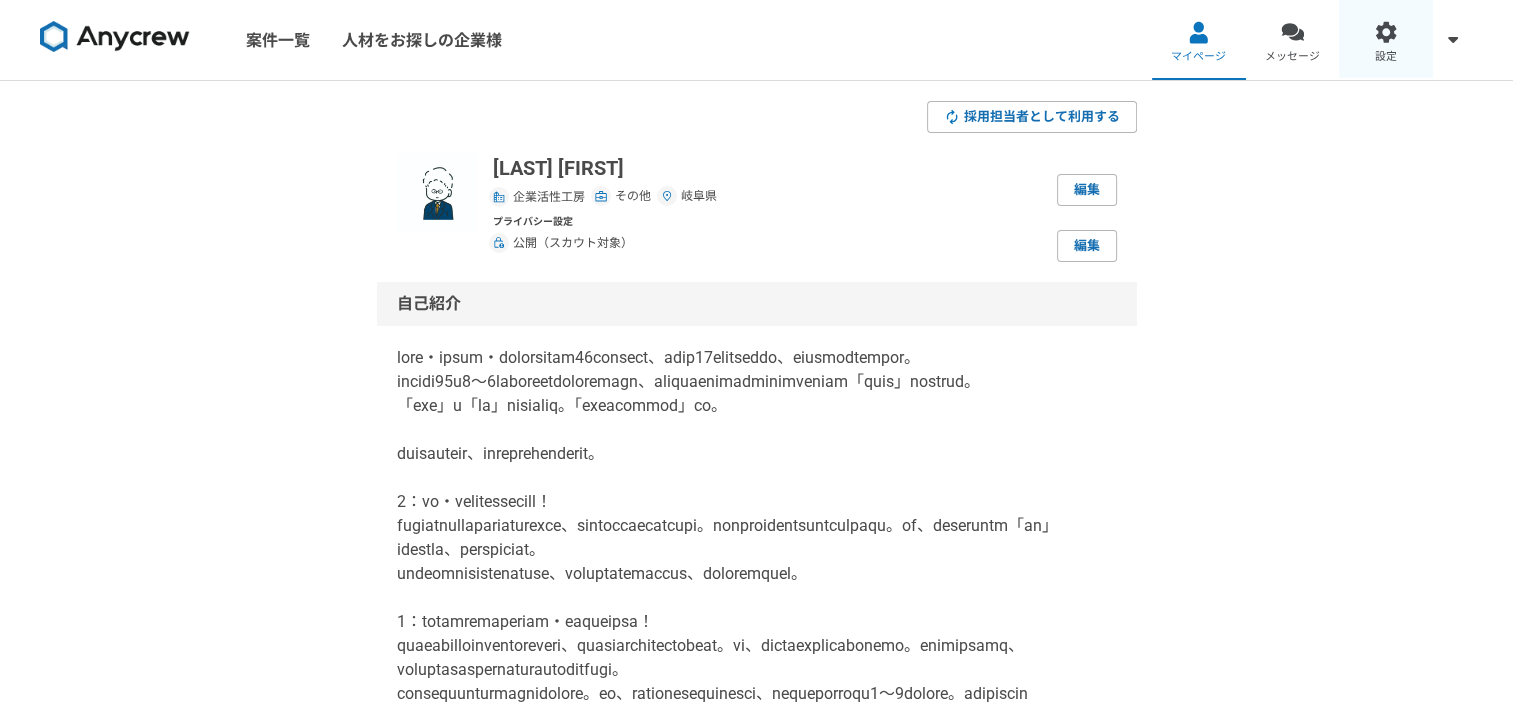 click on "設定" at bounding box center [1386, 40] 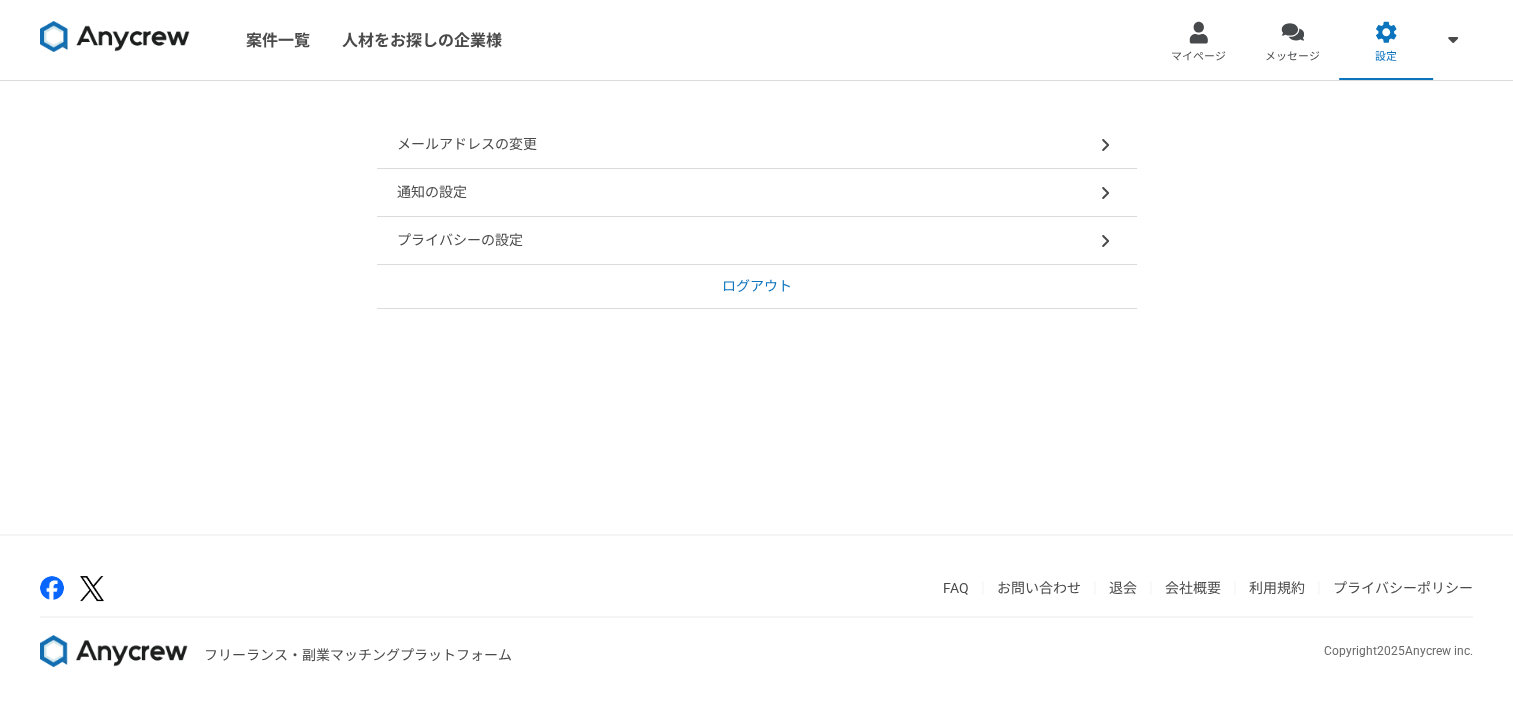 click on "ログアウト" at bounding box center [757, 286] 